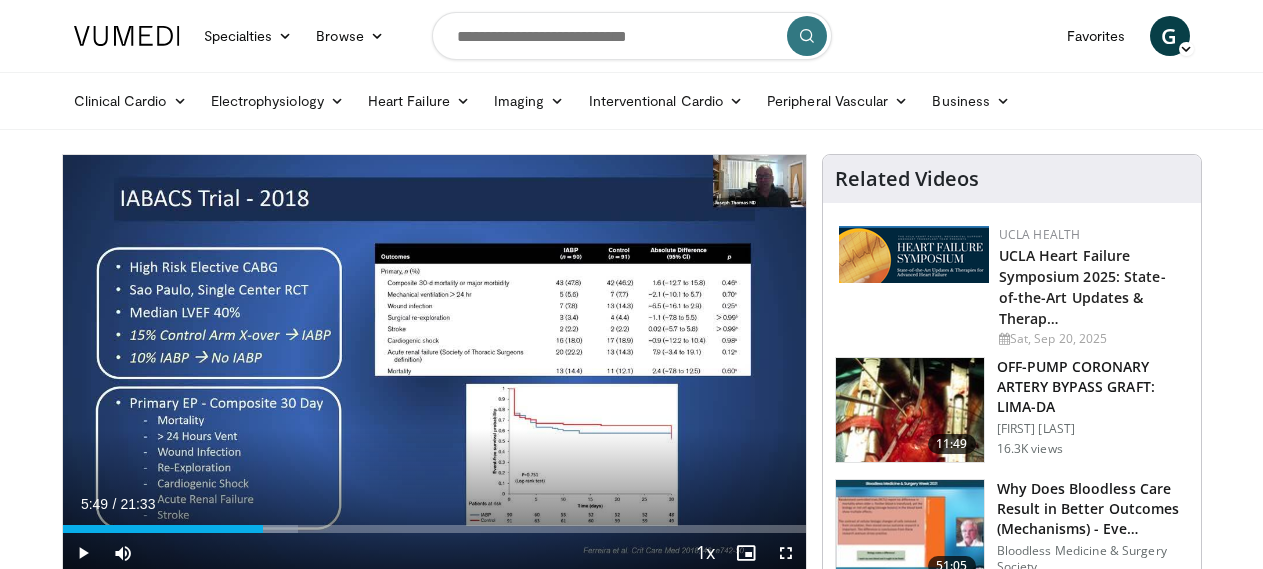 scroll, scrollTop: 90, scrollLeft: 0, axis: vertical 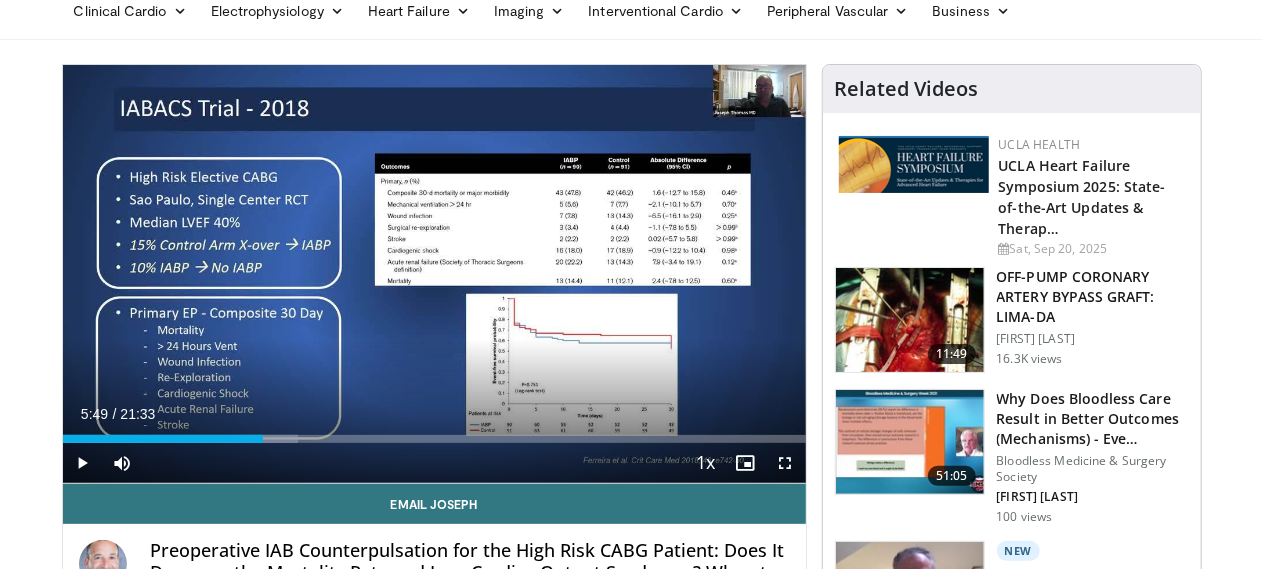 click at bounding box center [83, 463] 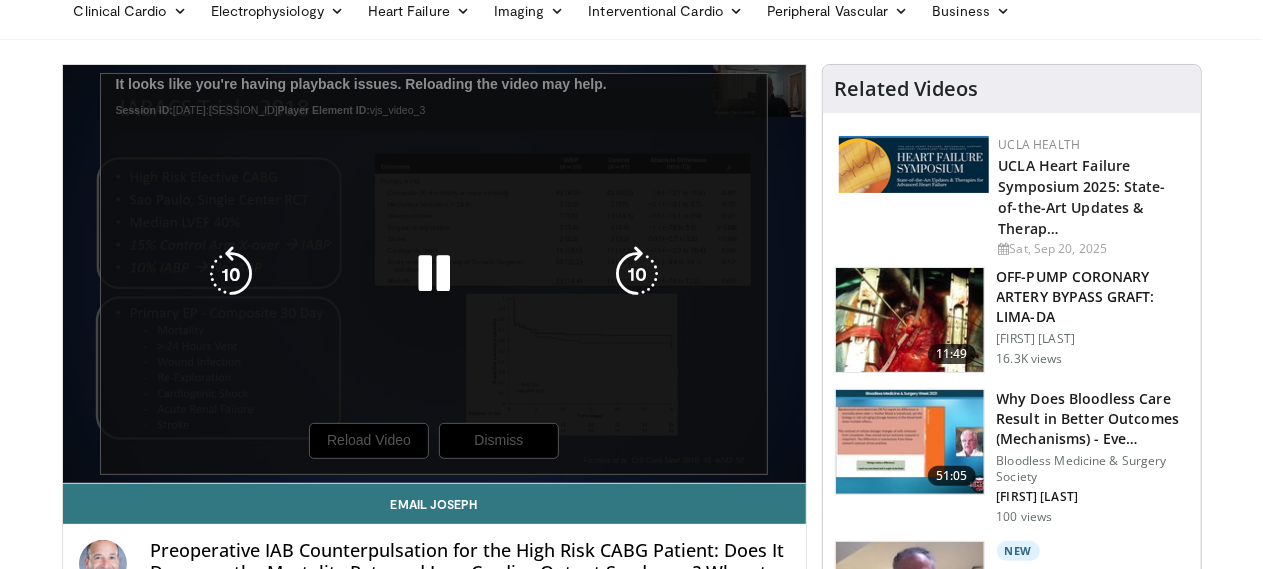 click on "20 seconds
Tap to unmute" at bounding box center (434, 274) 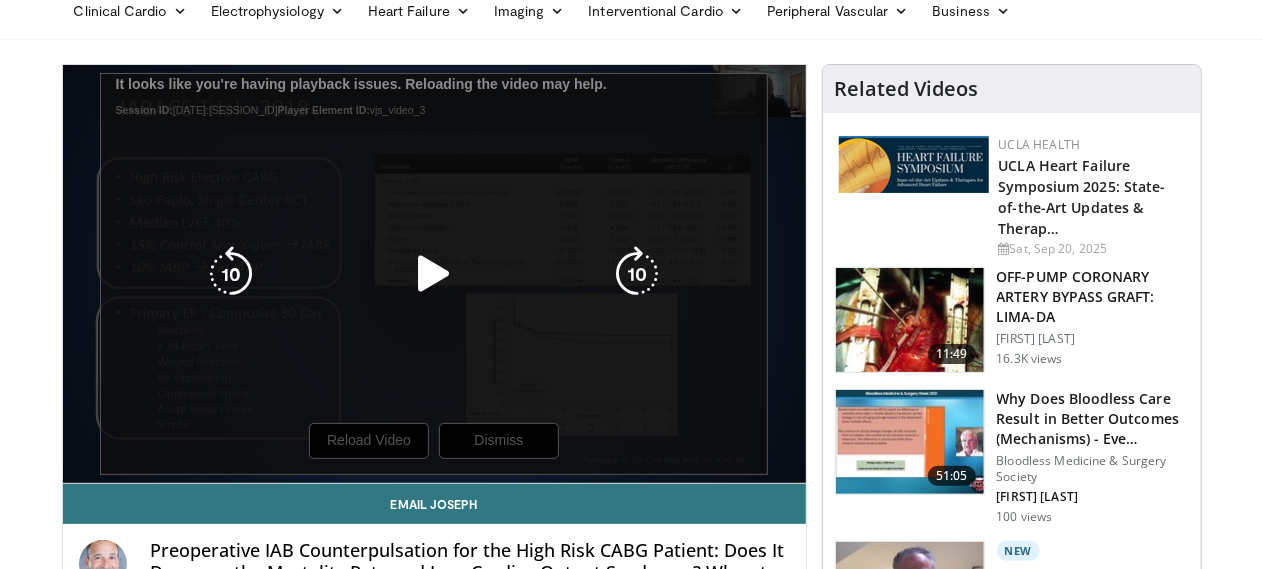 click at bounding box center (434, 274) 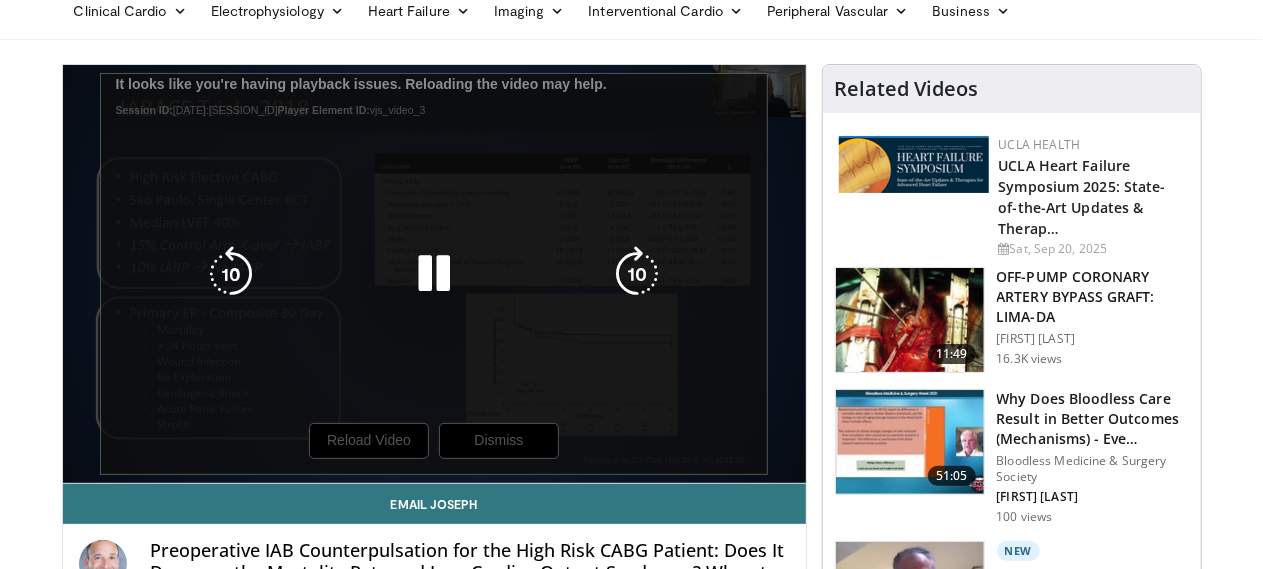 click on "20 seconds
Tap to unmute" at bounding box center (434, 274) 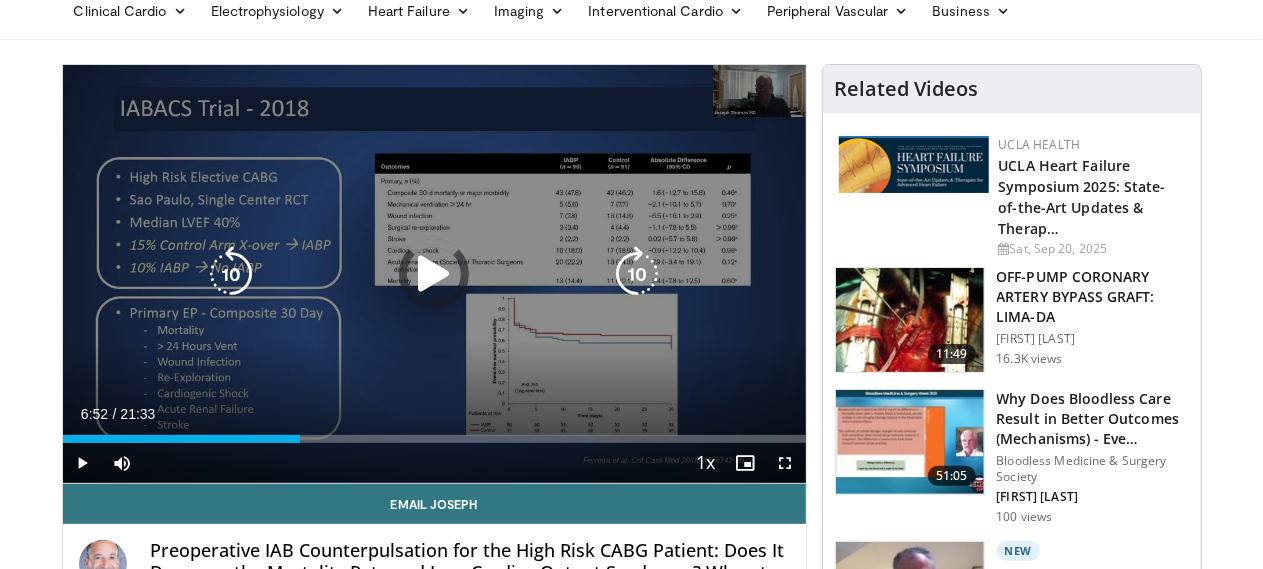 click at bounding box center [434, 274] 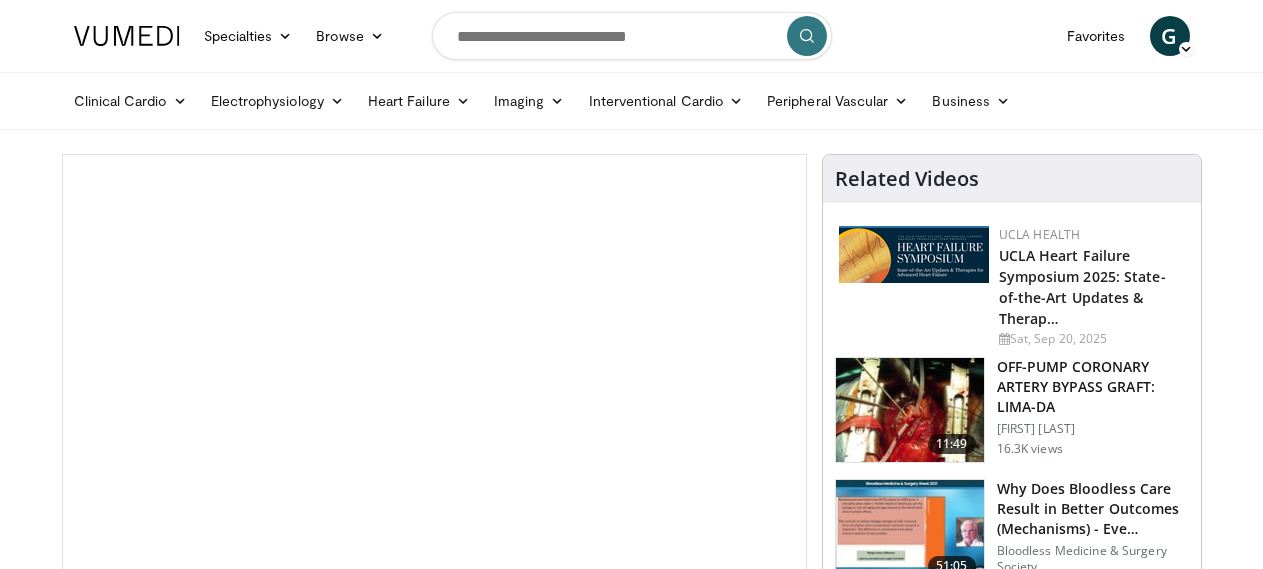 scroll, scrollTop: 55, scrollLeft: 0, axis: vertical 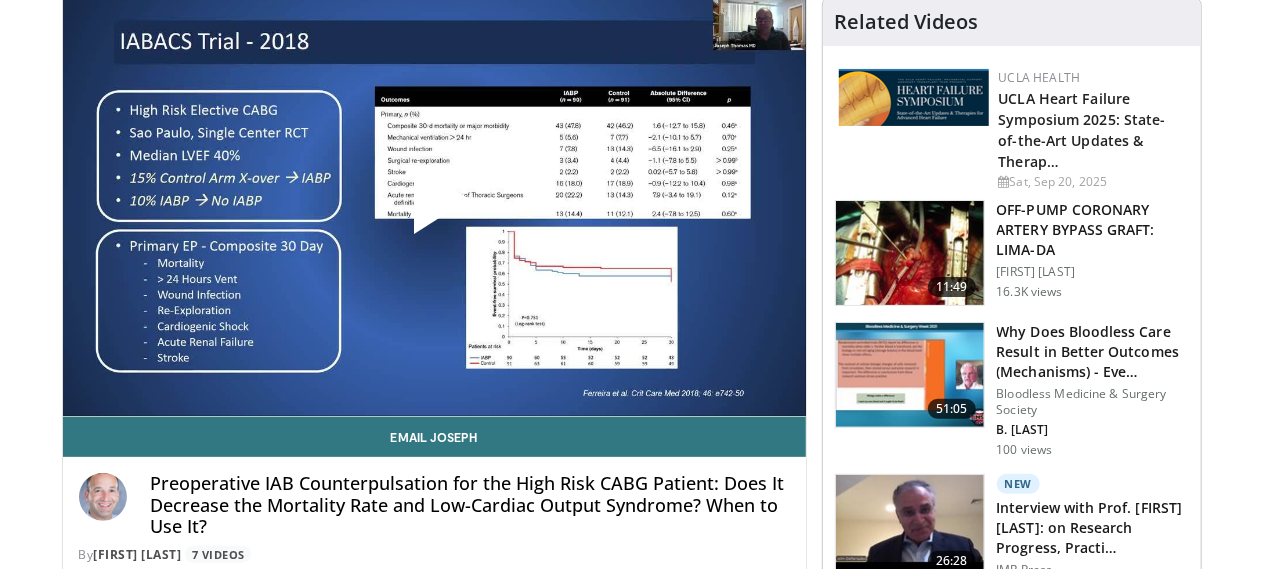 click at bounding box center (434, 207) 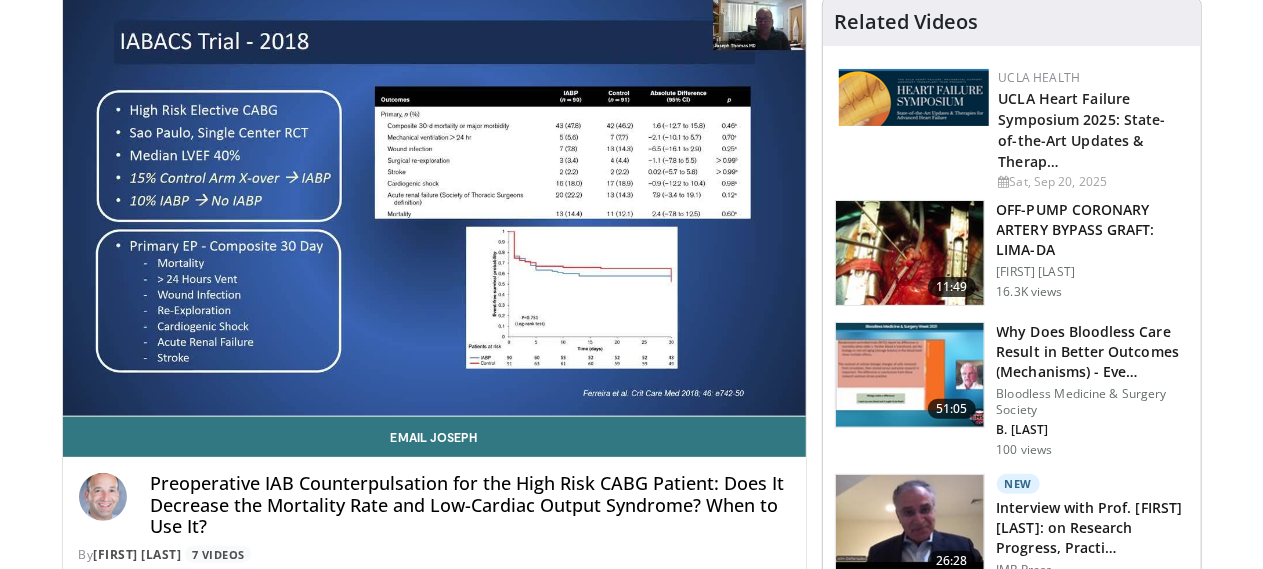 scroll, scrollTop: 154, scrollLeft: 0, axis: vertical 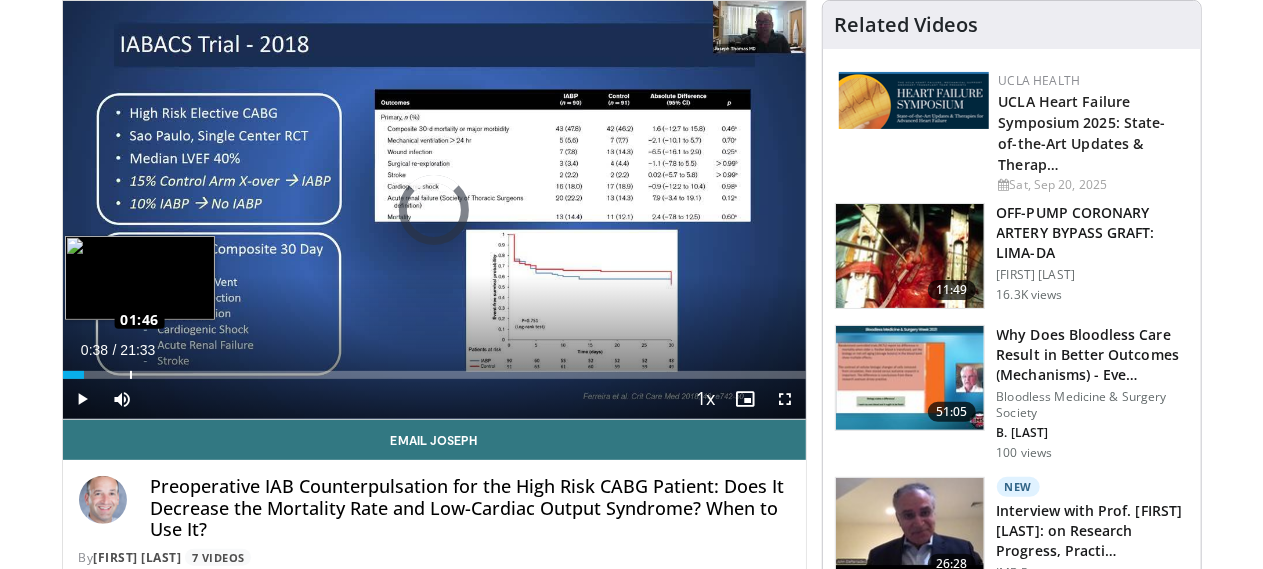 drag, startPoint x: 17, startPoint y: 414, endPoint x: 79, endPoint y: 415, distance: 62.008064 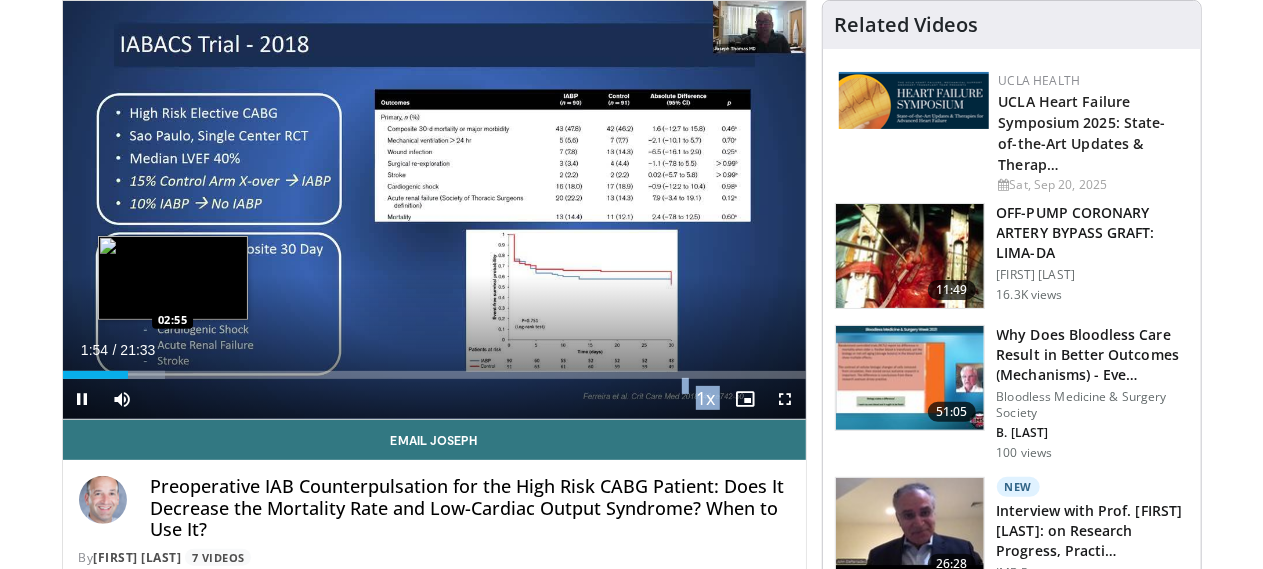 drag, startPoint x: 84, startPoint y: 411, endPoint x: 122, endPoint y: 411, distance: 38 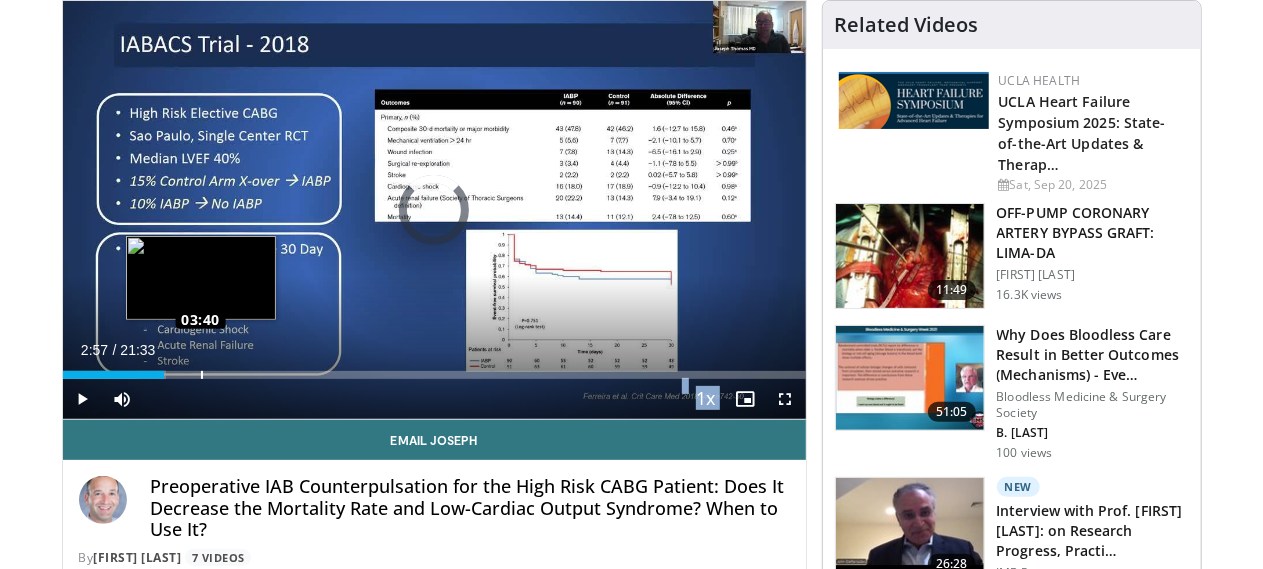 drag, startPoint x: 87, startPoint y: 411, endPoint x: 150, endPoint y: 411, distance: 63 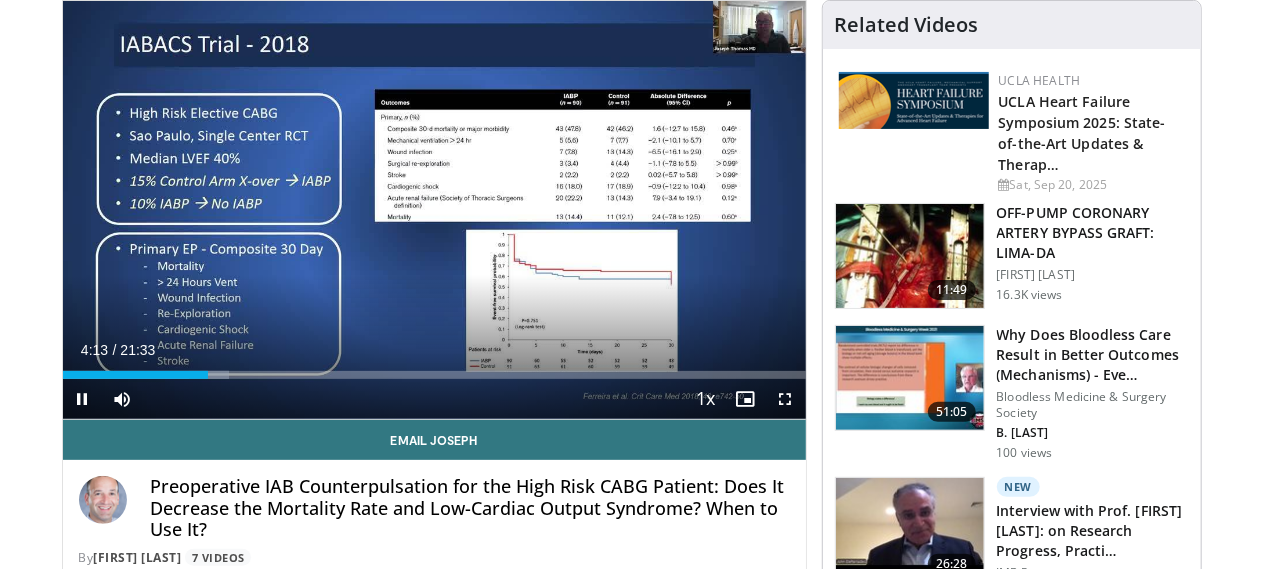 drag, startPoint x: 152, startPoint y: 412, endPoint x: 176, endPoint y: 439, distance: 36.124783 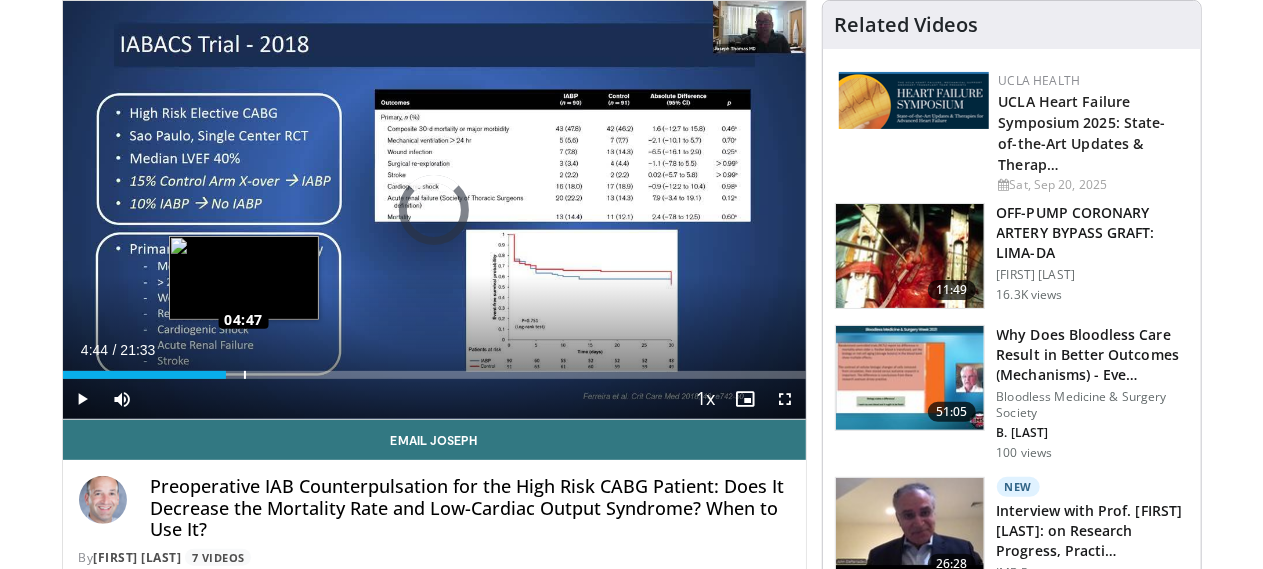 drag, startPoint x: 176, startPoint y: 408, endPoint x: 194, endPoint y: 409, distance: 18.027756 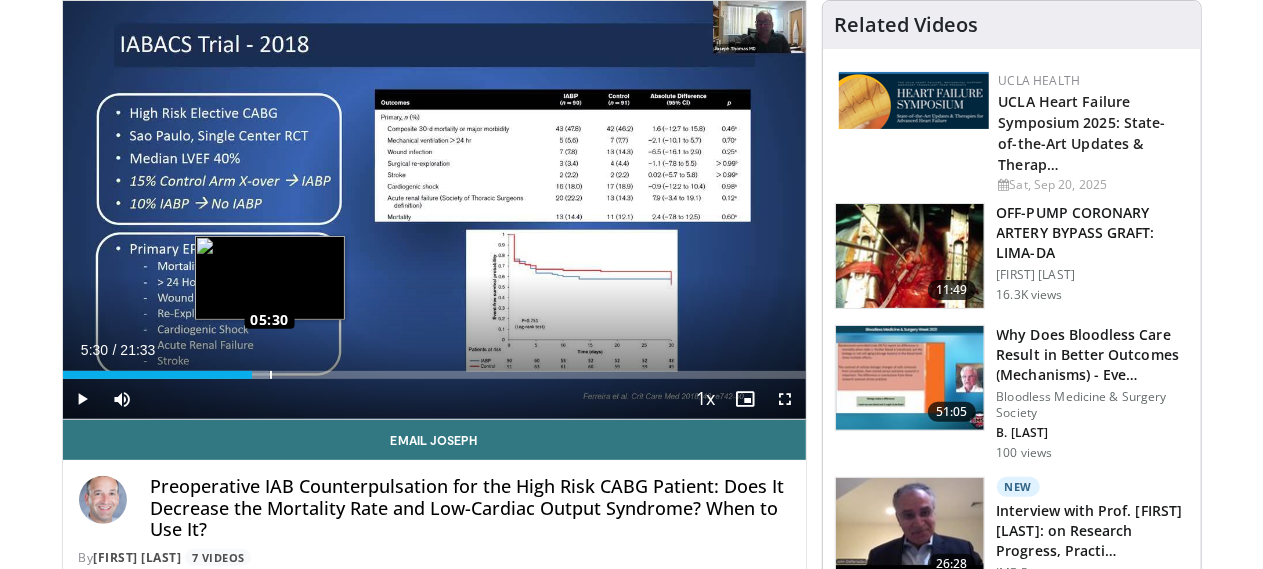 drag, startPoint x: 200, startPoint y: 409, endPoint x: 219, endPoint y: 415, distance: 19.924858 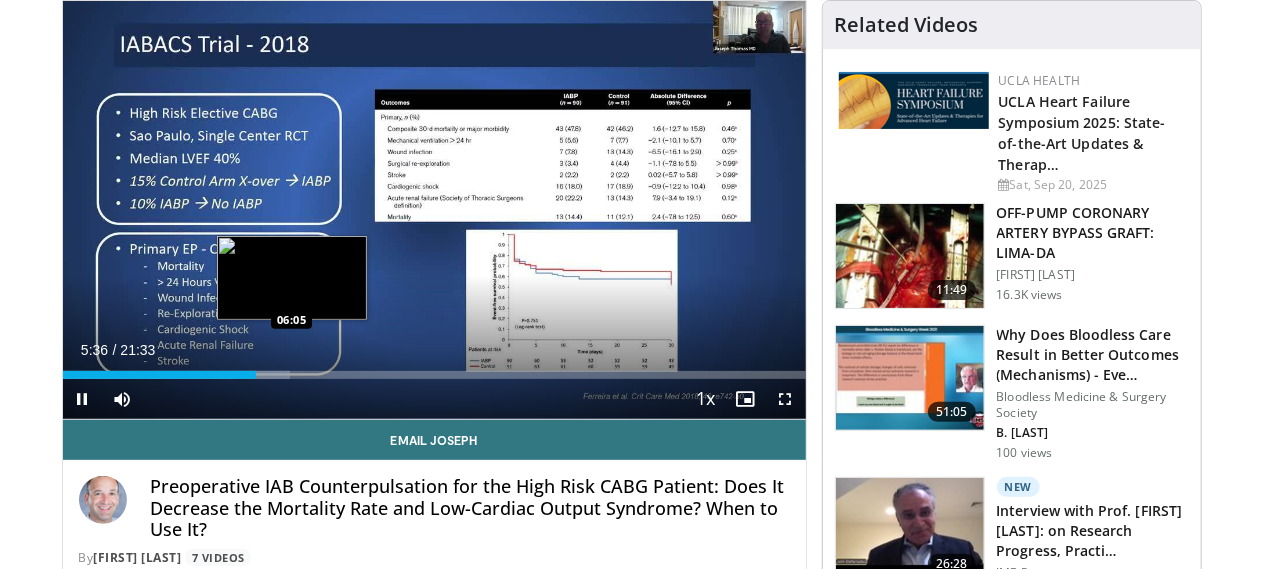drag, startPoint x: 223, startPoint y: 410, endPoint x: 242, endPoint y: 409, distance: 19.026299 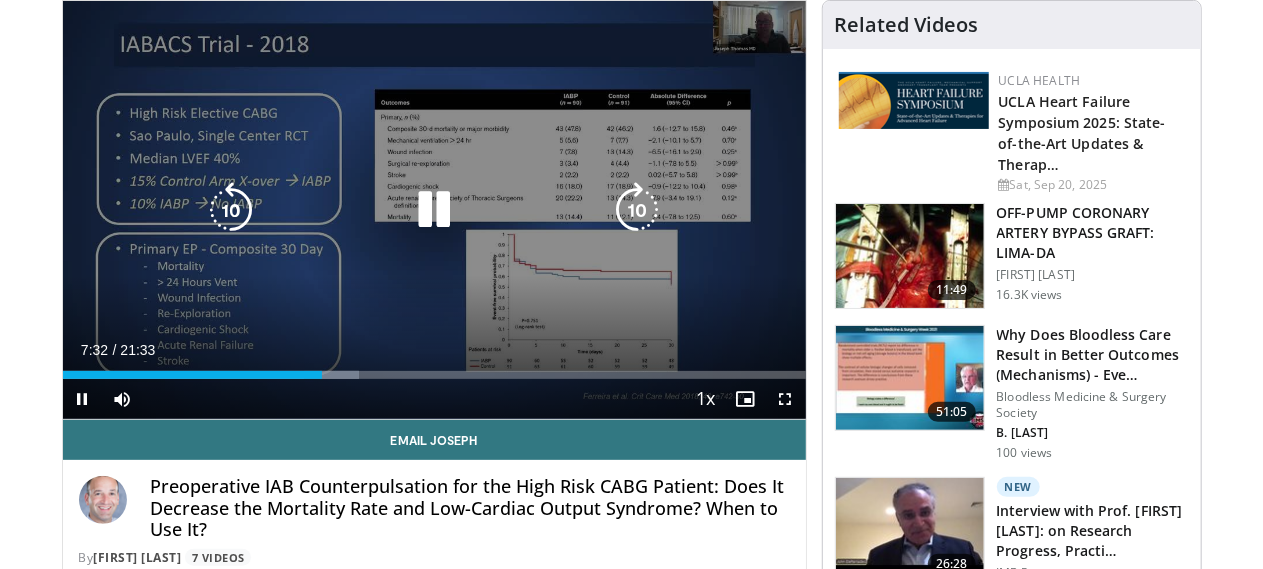 click at bounding box center [434, 210] 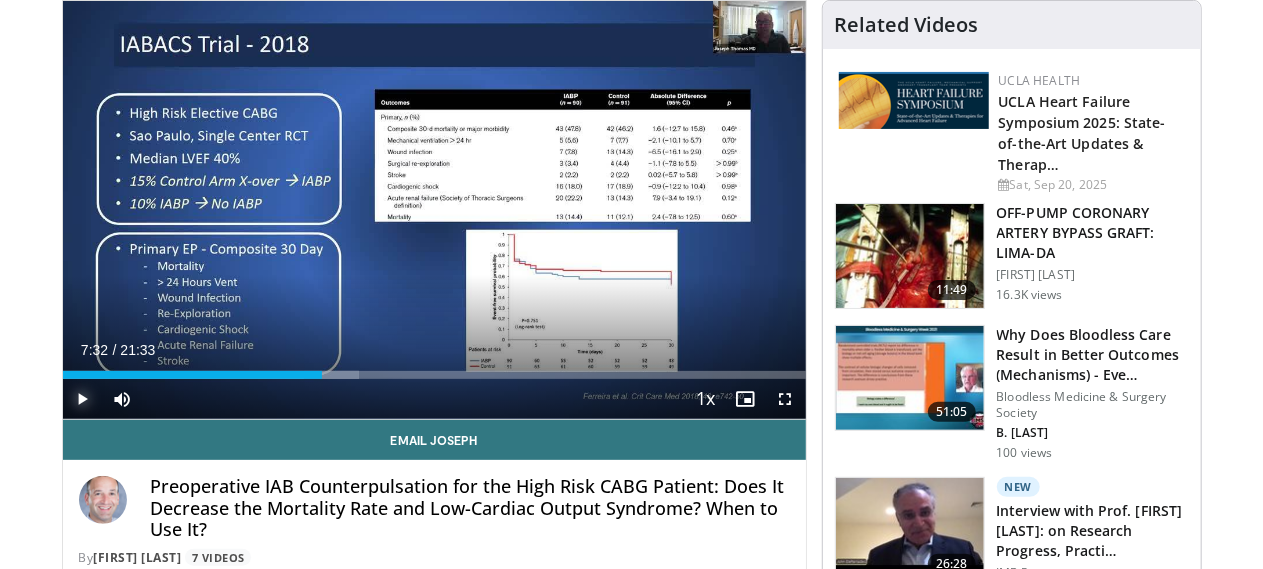 click at bounding box center [83, 399] 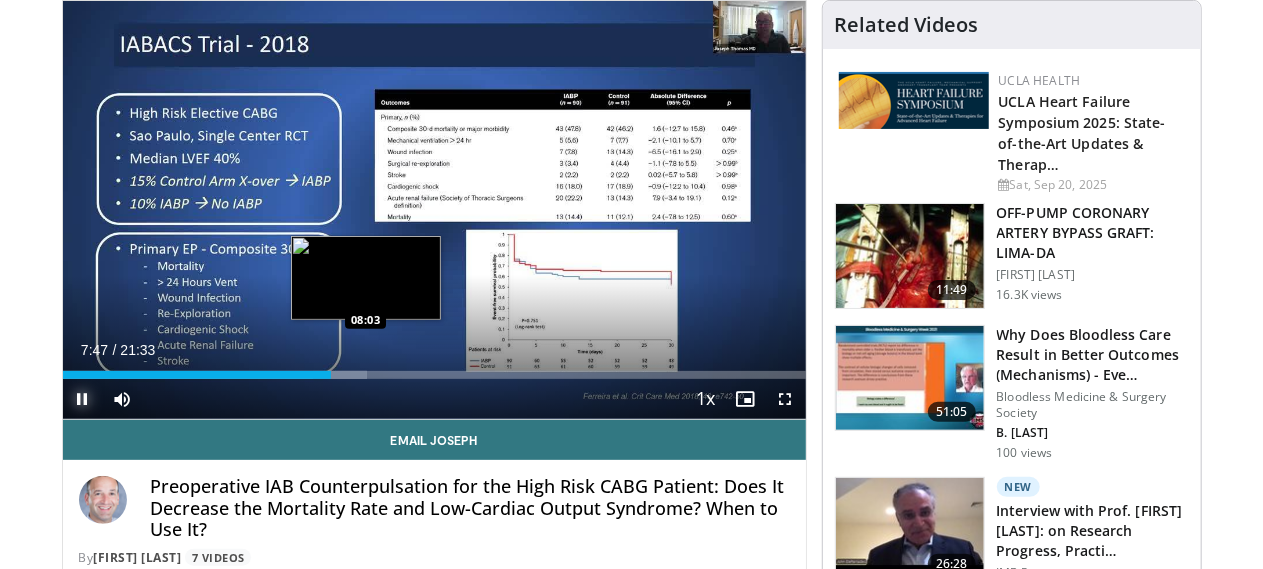 click at bounding box center [340, 375] 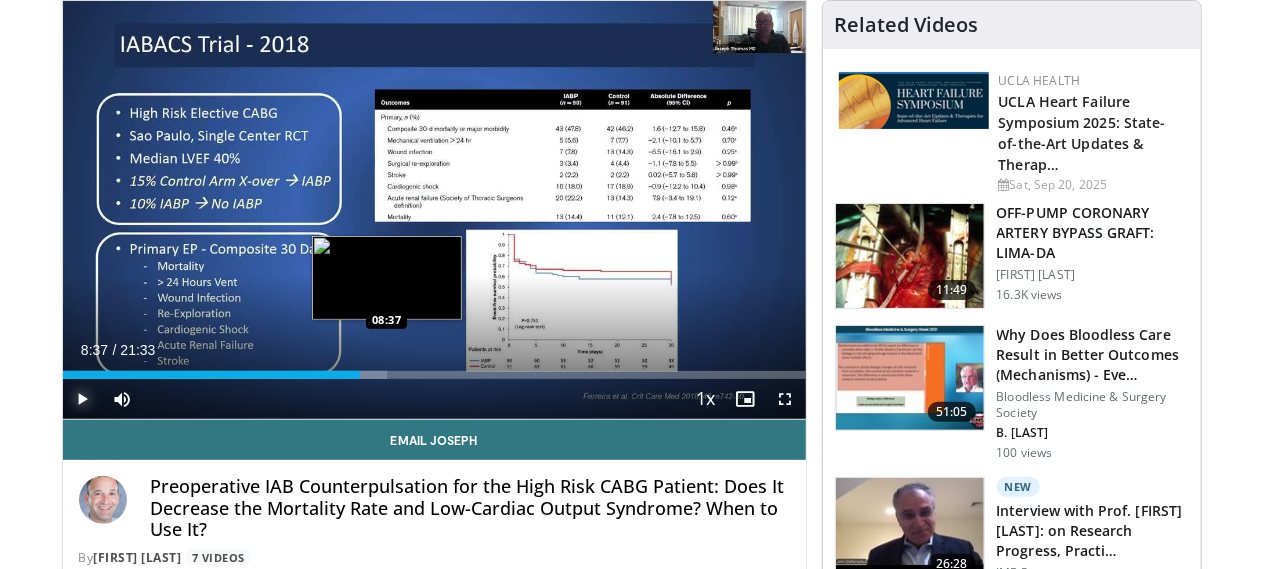 click at bounding box center [360, 375] 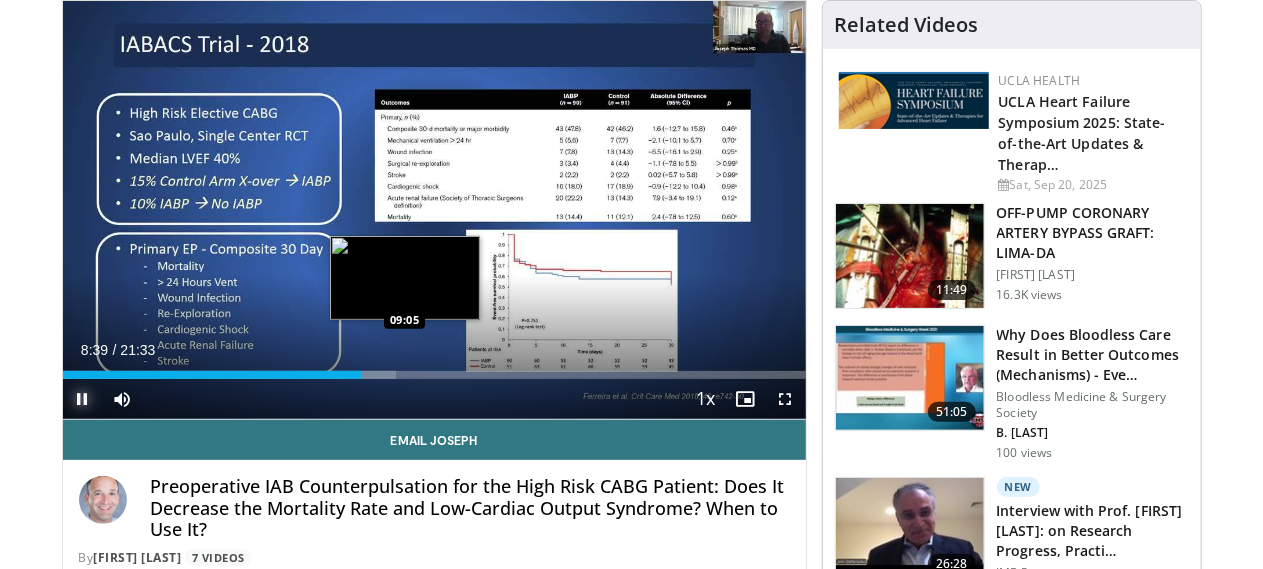 click at bounding box center [369, 375] 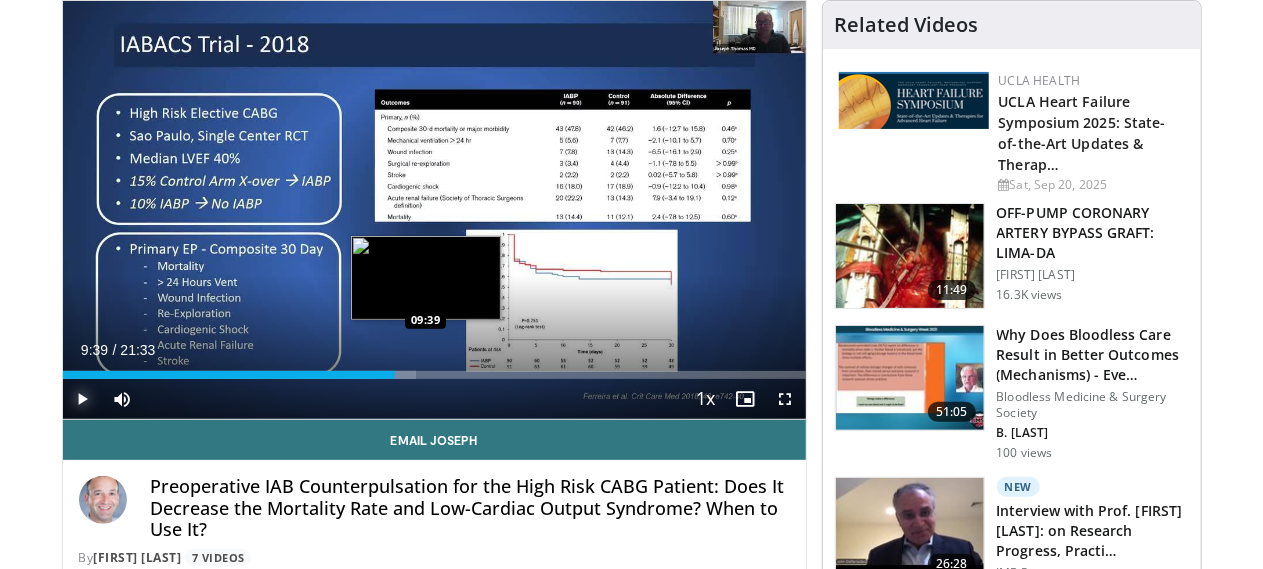 click on "Loaded :  47.56% 09:39 09:39" at bounding box center [434, 375] 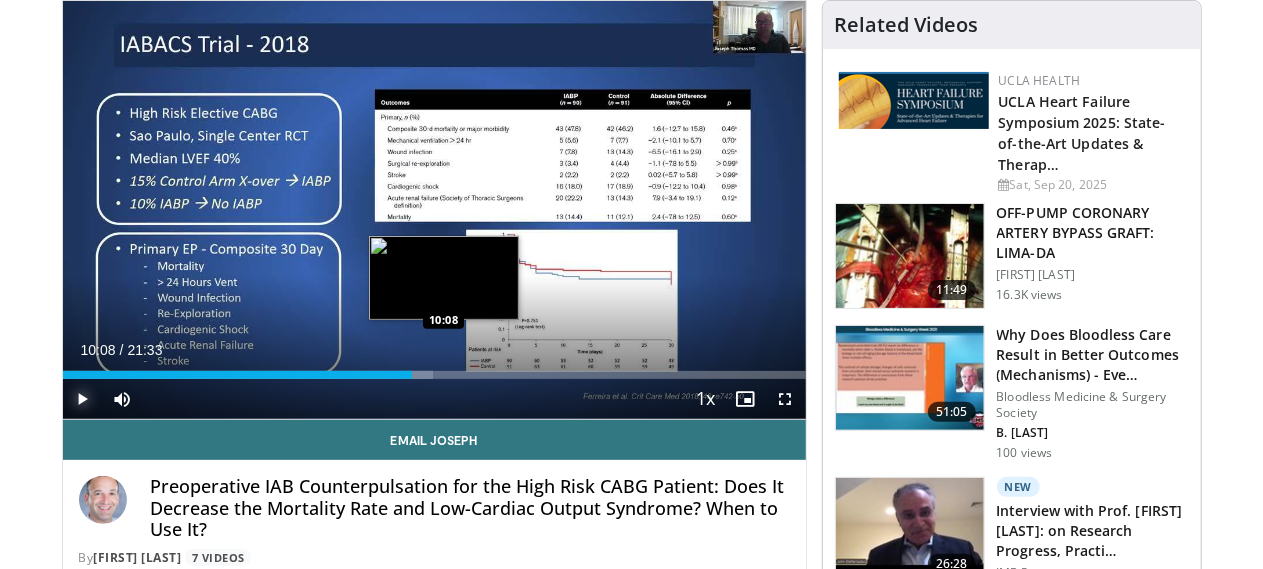 click at bounding box center [414, 375] 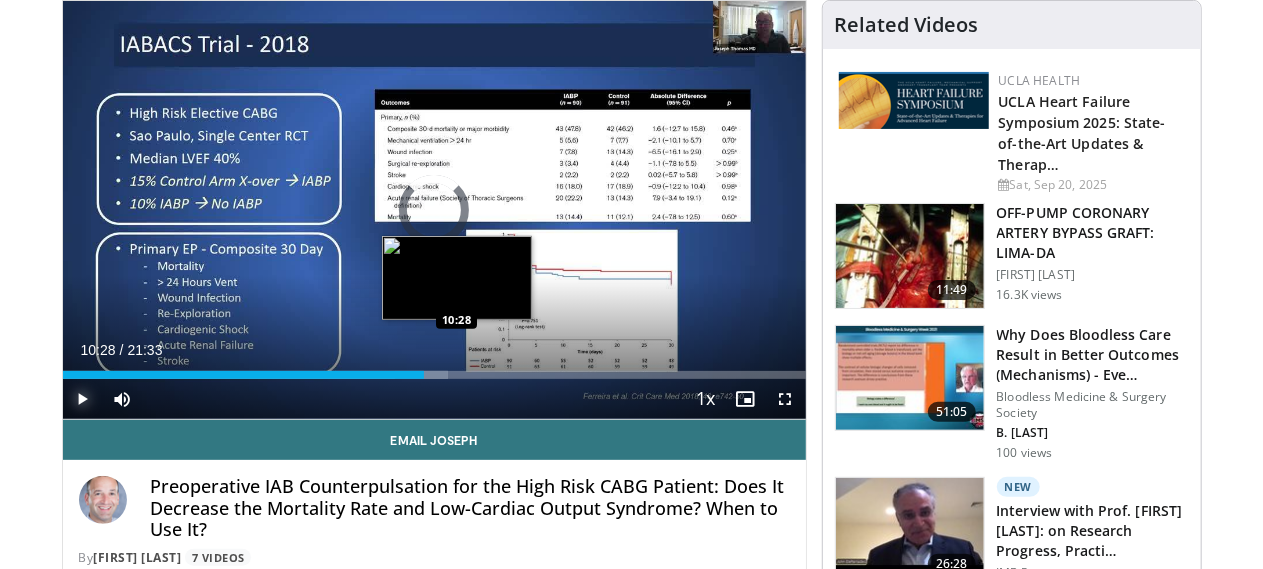 click at bounding box center [421, 375] 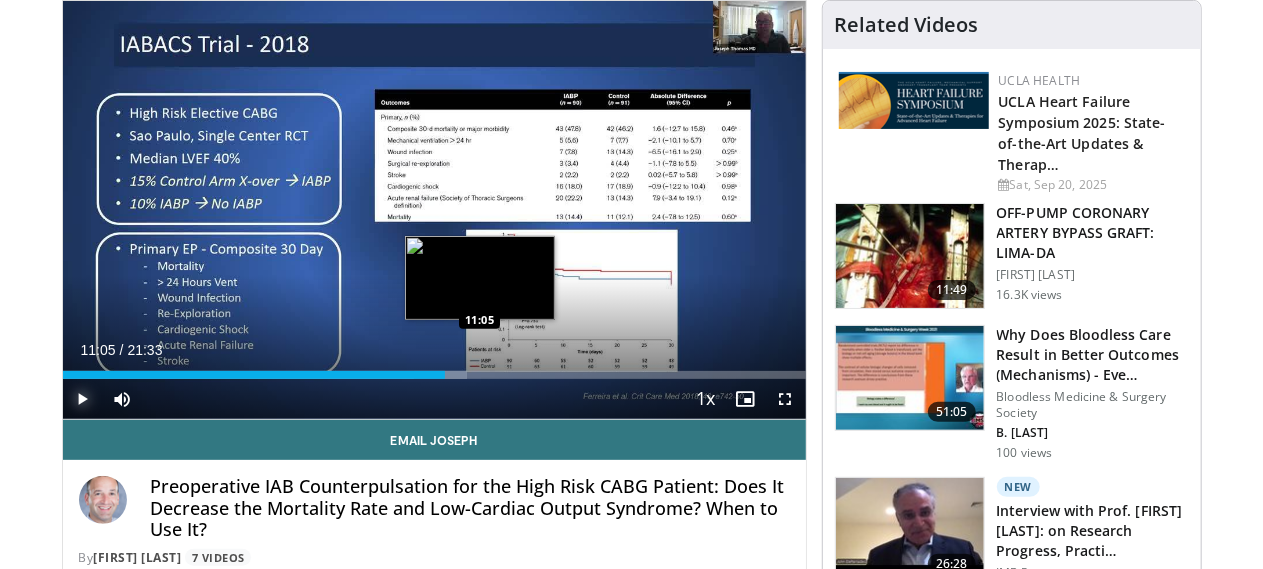click on "Loaded :  54.47% 10:41 11:05" at bounding box center [434, 375] 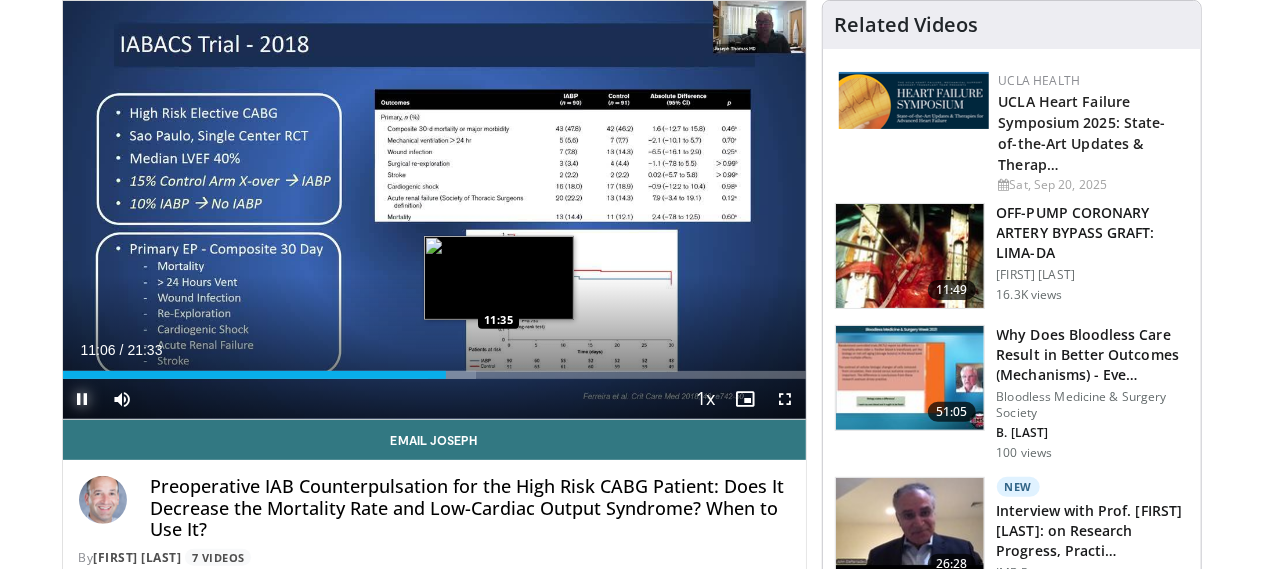click at bounding box center (452, 375) 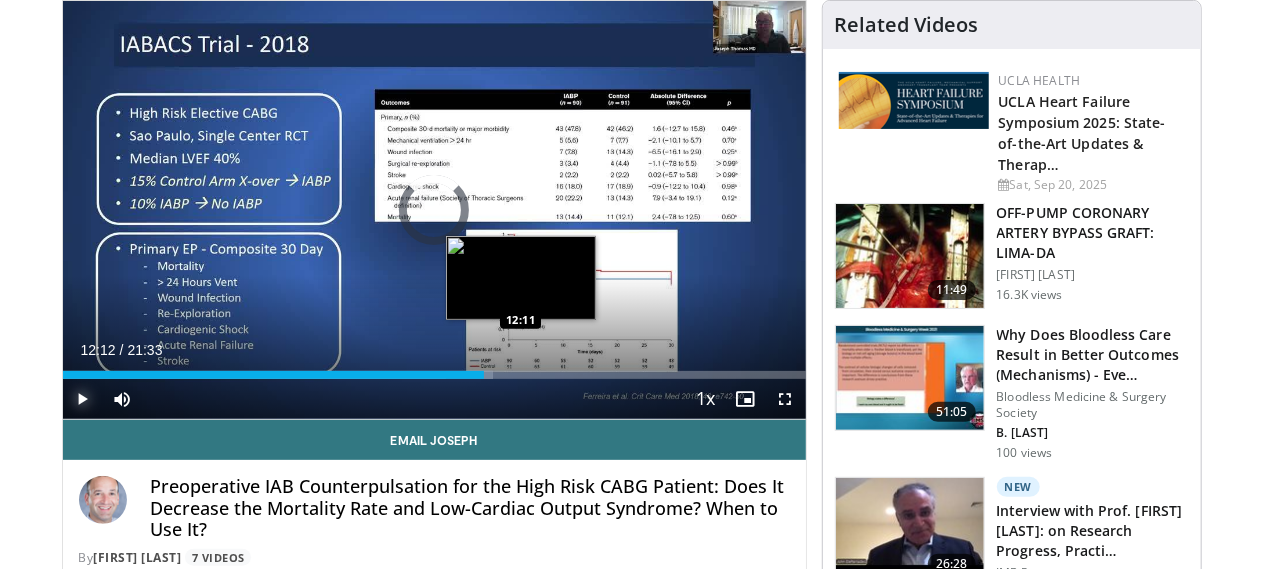 click on "Loaded :  58.00% 11:37 12:11" at bounding box center [434, 375] 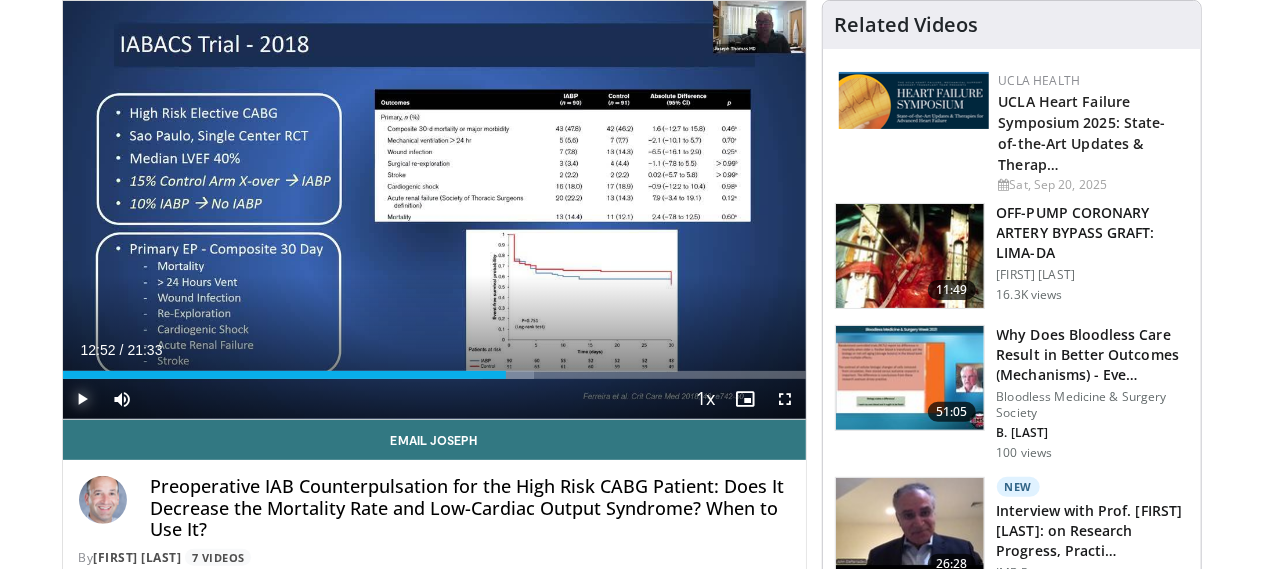 click at bounding box center (508, 375) 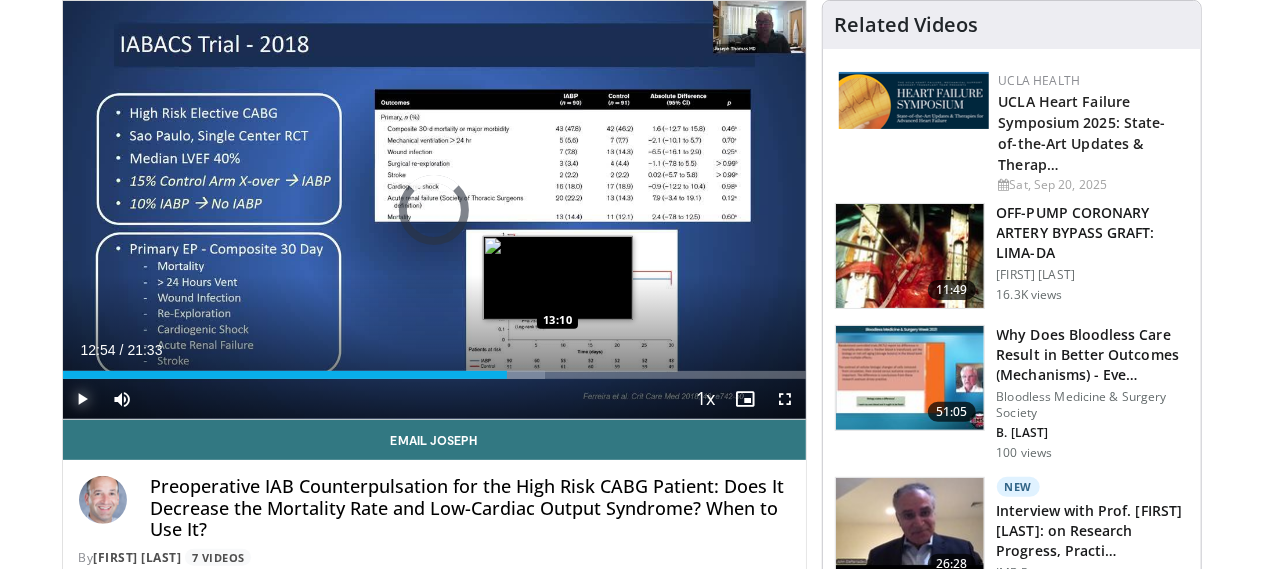 click on "Loaded :  64.97% 12:54 13:10" at bounding box center (434, 375) 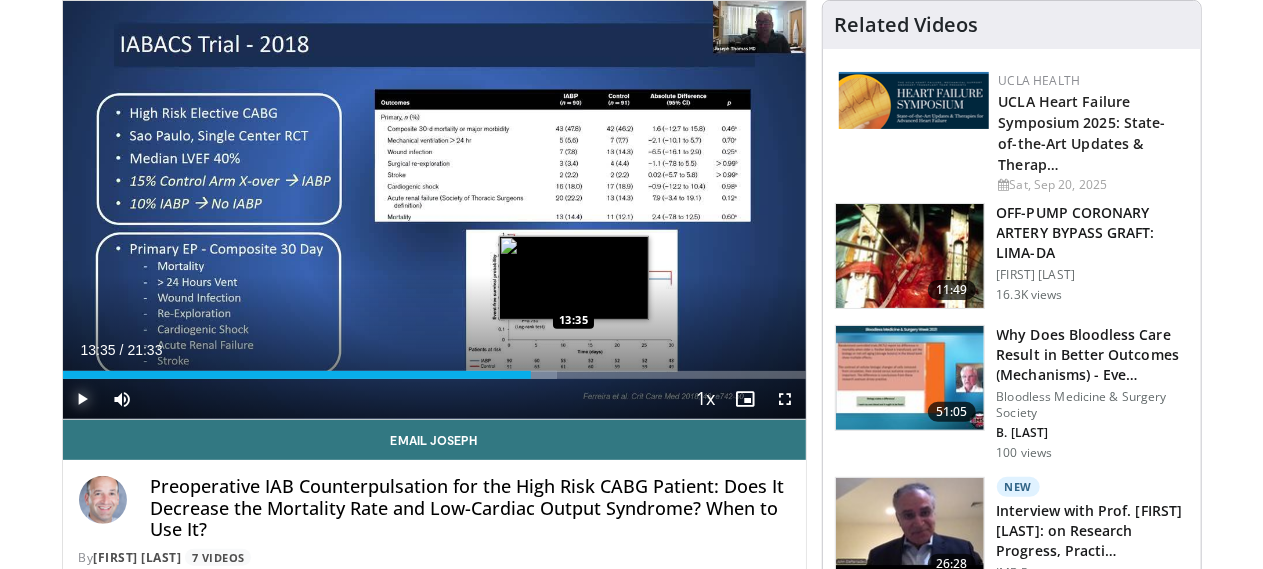 click at bounding box center [529, 375] 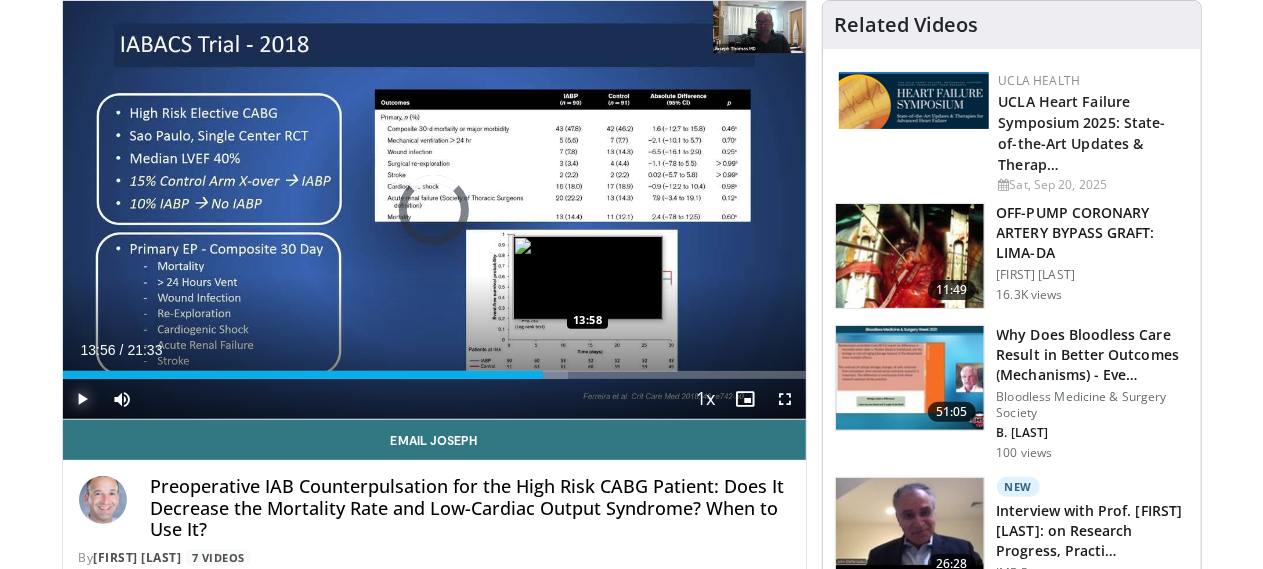 click at bounding box center [541, 375] 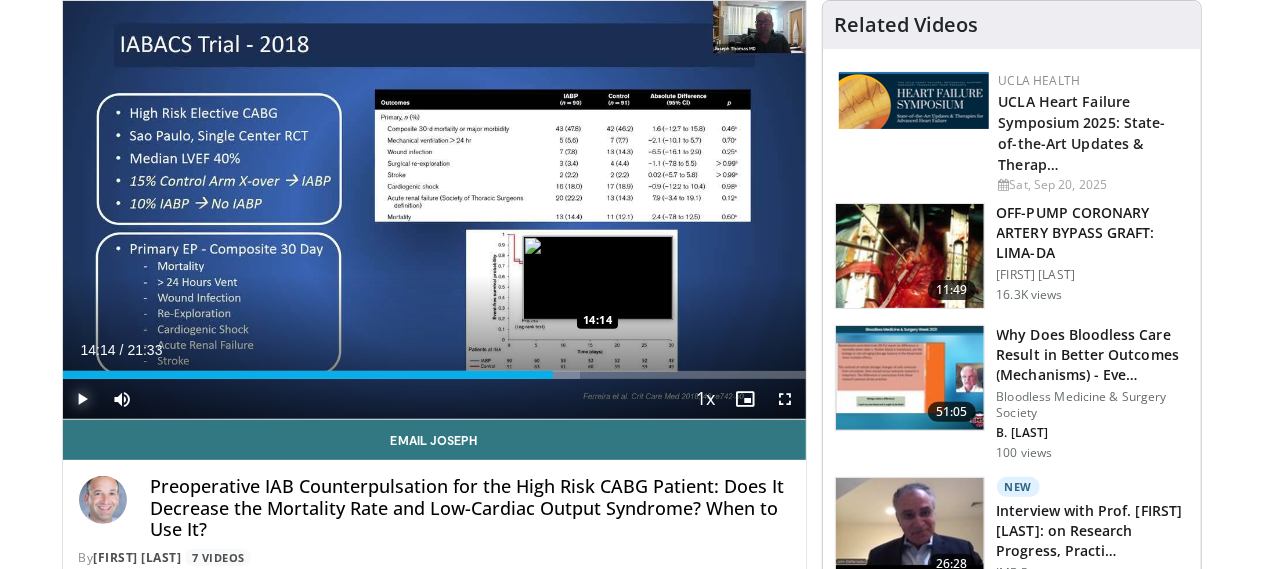 click on "Loaded :  69.61% 14:14 14:14" at bounding box center [434, 375] 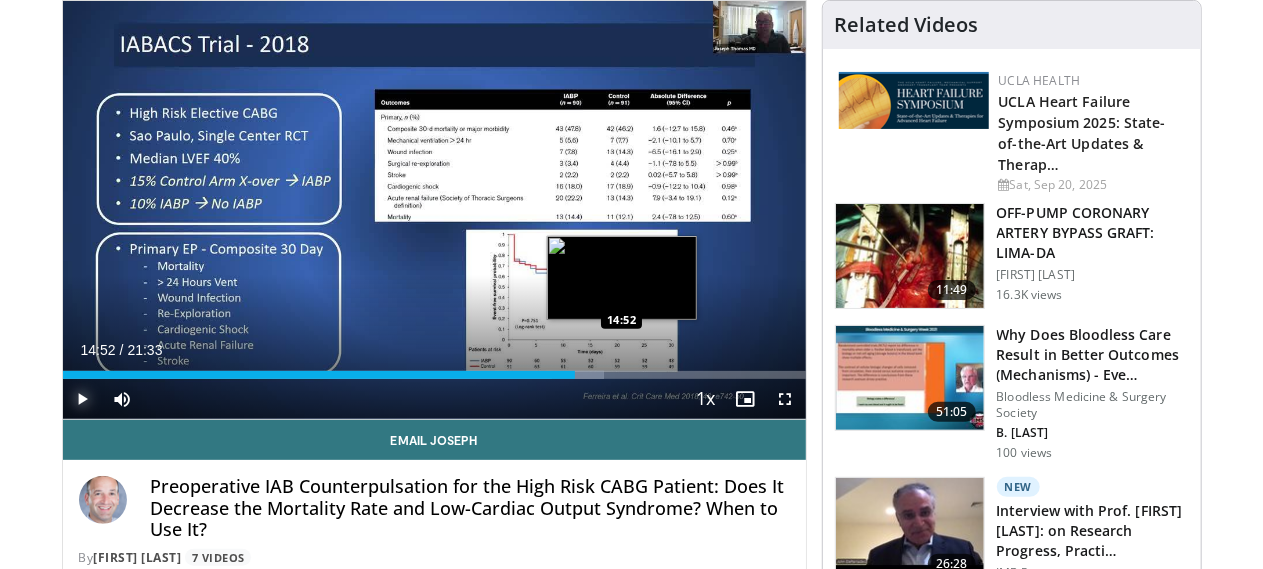 click on "Loaded :  72.88% 14:42 14:52" at bounding box center [434, 375] 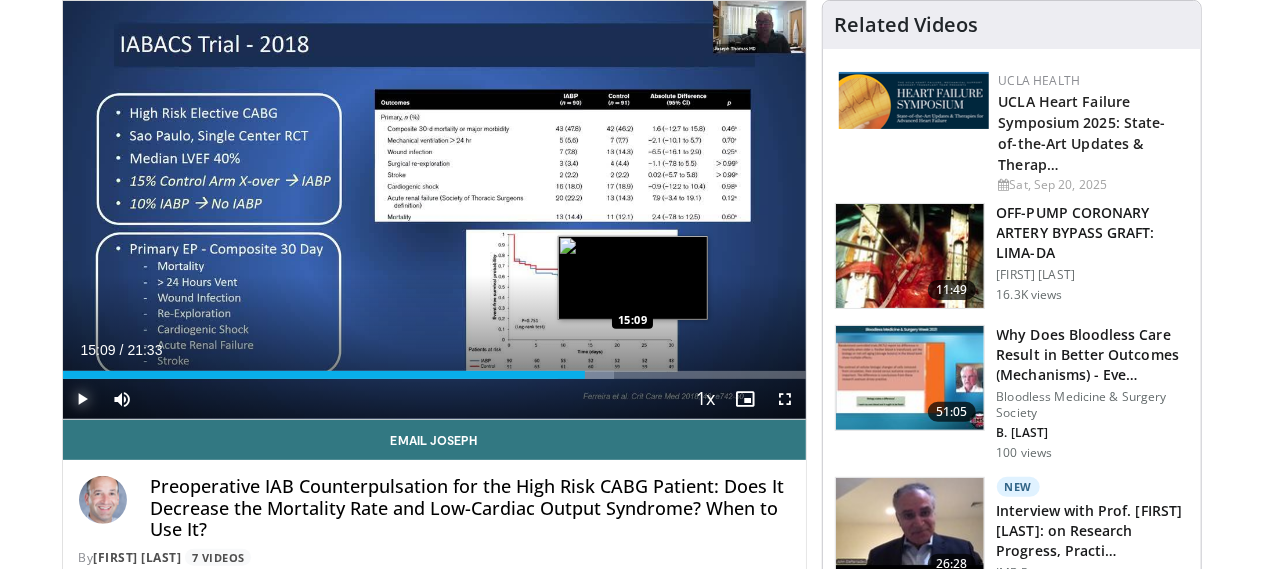 click at bounding box center [586, 375] 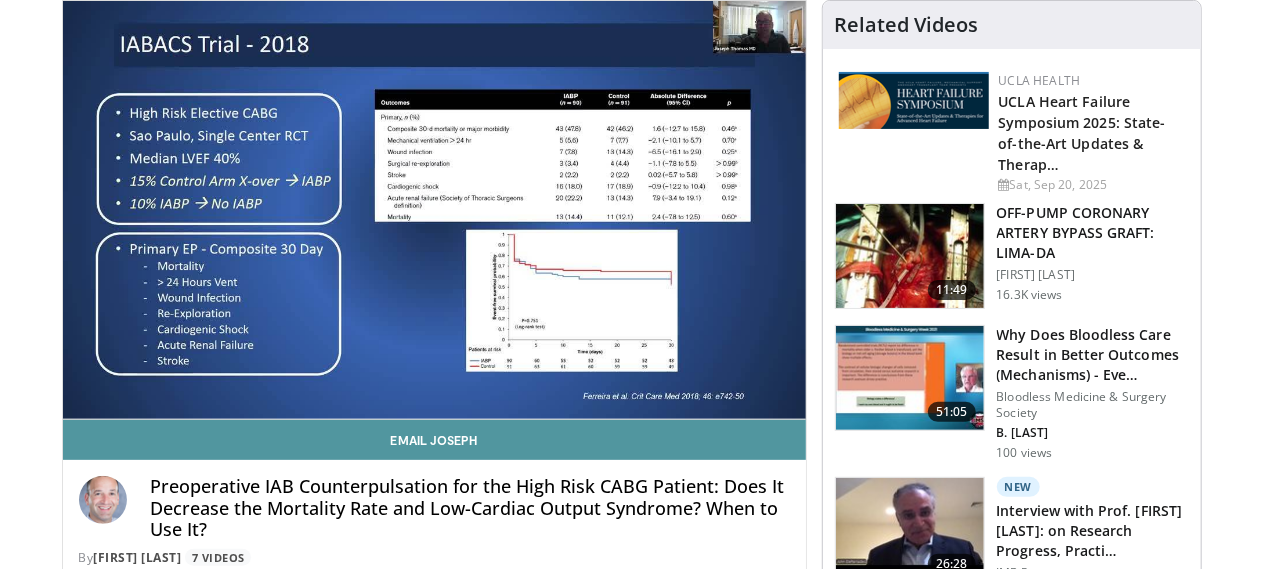 drag, startPoint x: 610, startPoint y: 441, endPoint x: 624, endPoint y: 459, distance: 22.803509 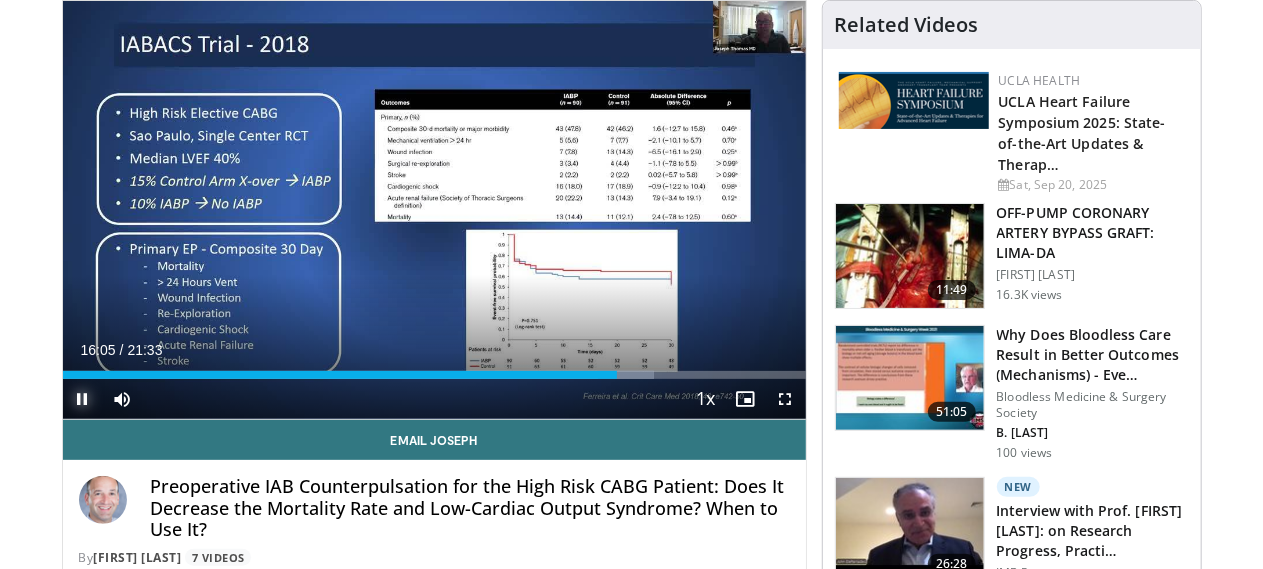 click at bounding box center [83, 399] 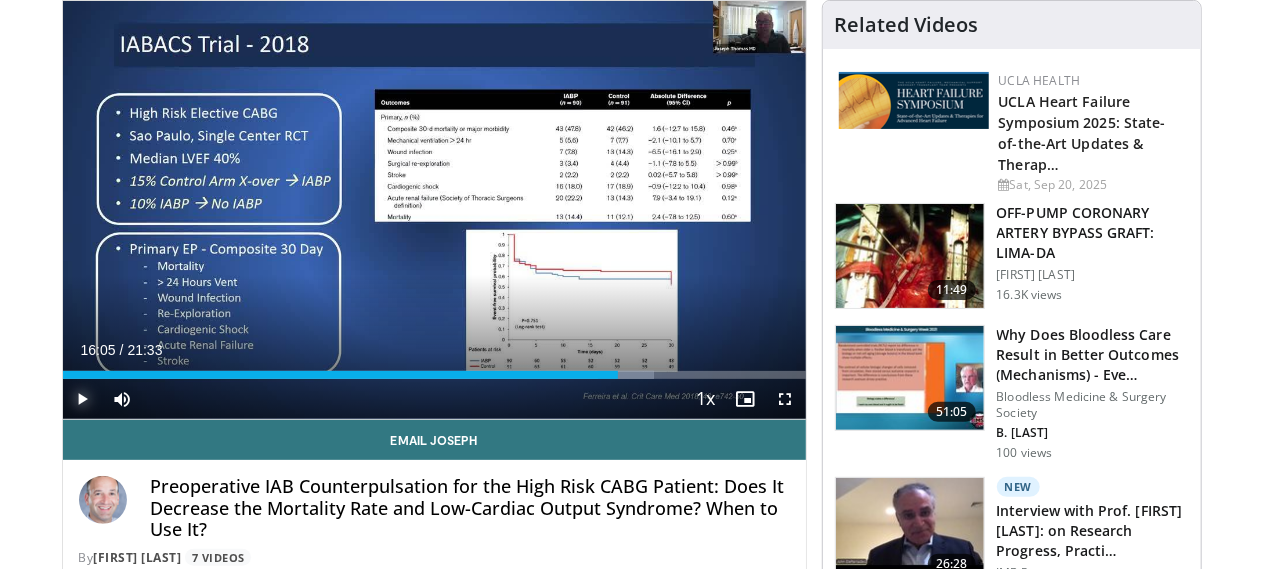 click at bounding box center (83, 399) 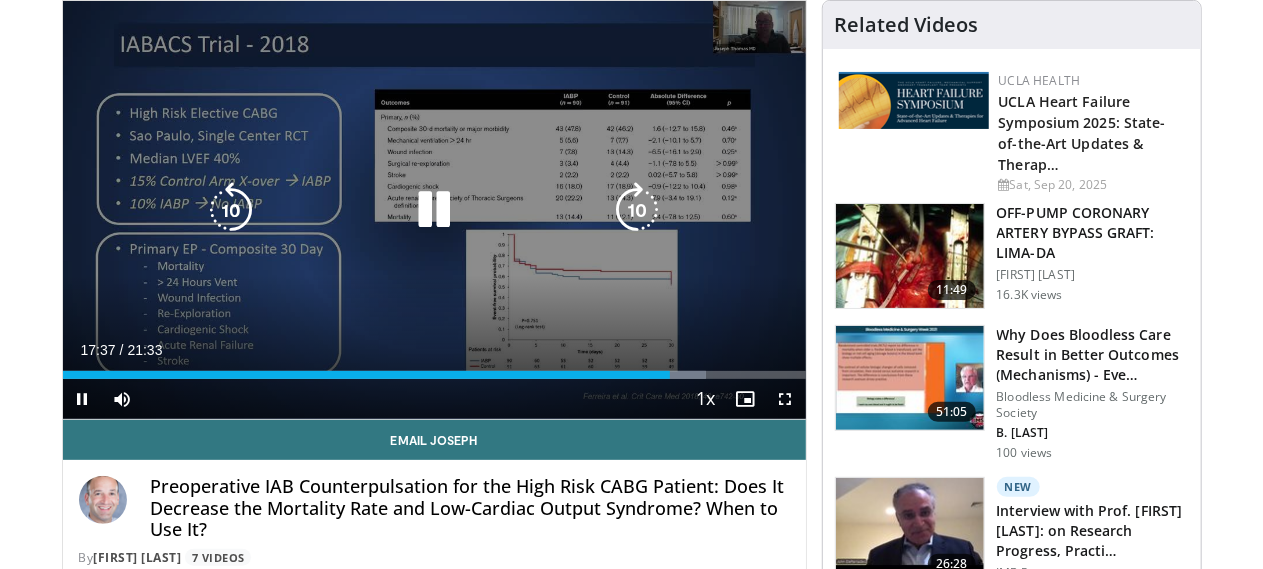 click at bounding box center (434, 210) 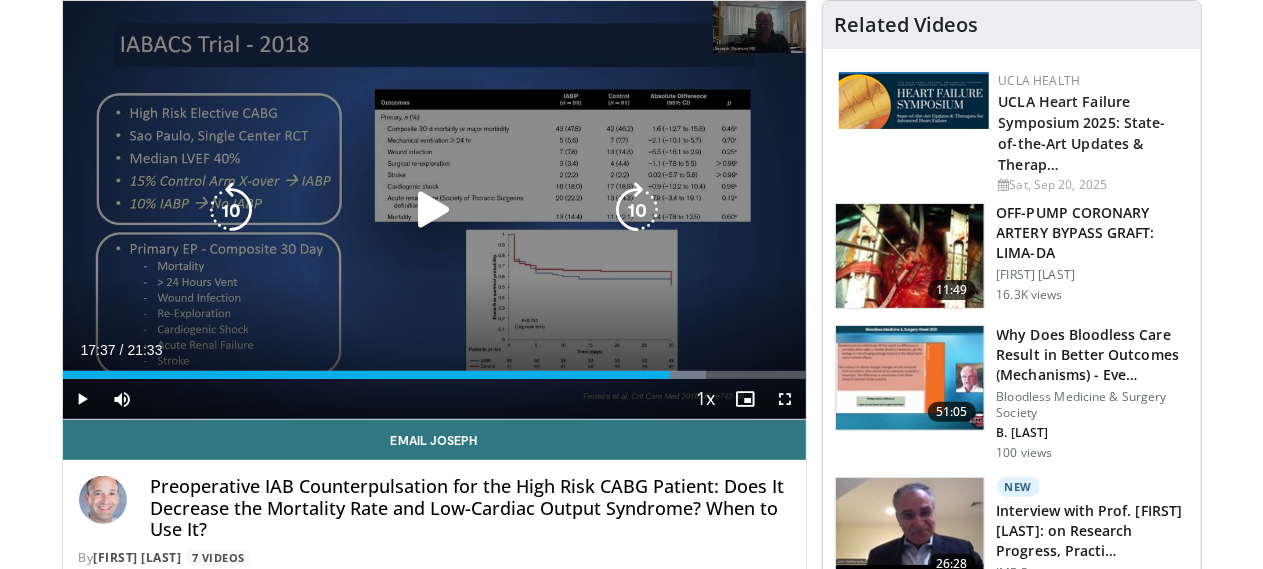 click at bounding box center (434, 210) 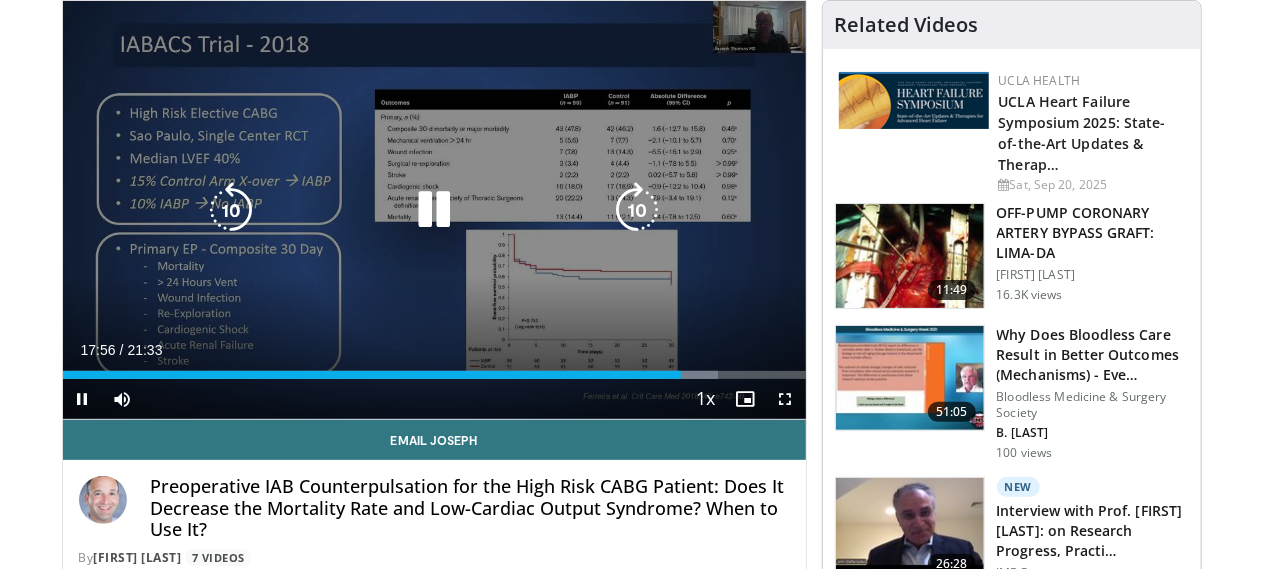 click at bounding box center [434, 210] 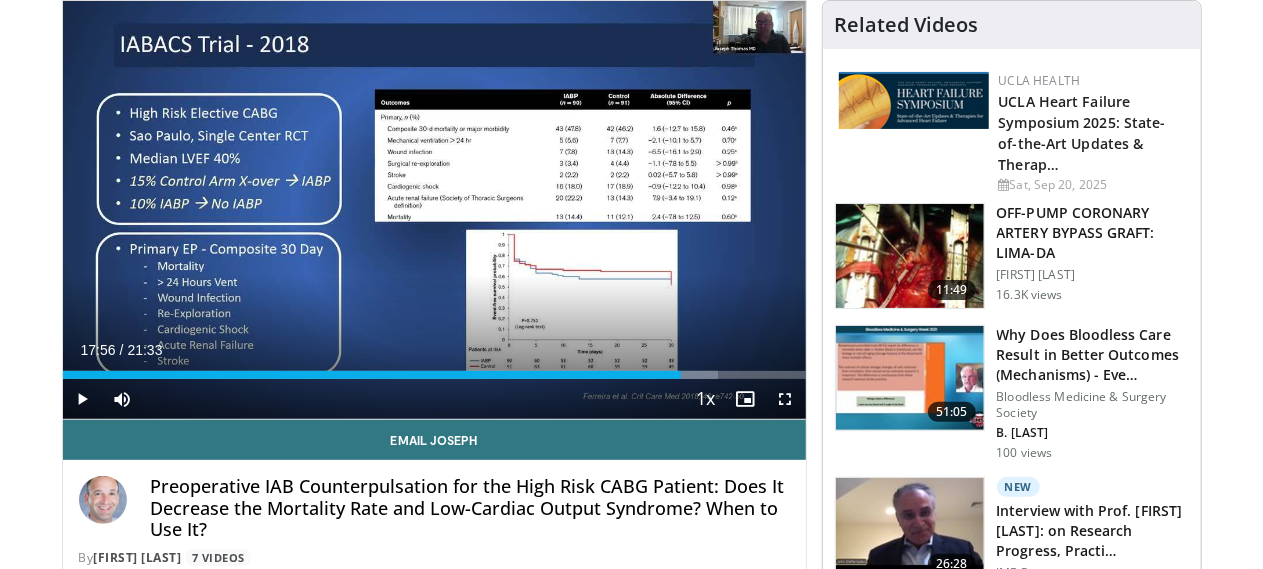 click on "10 seconds
Tap to unmute" at bounding box center [434, 210] 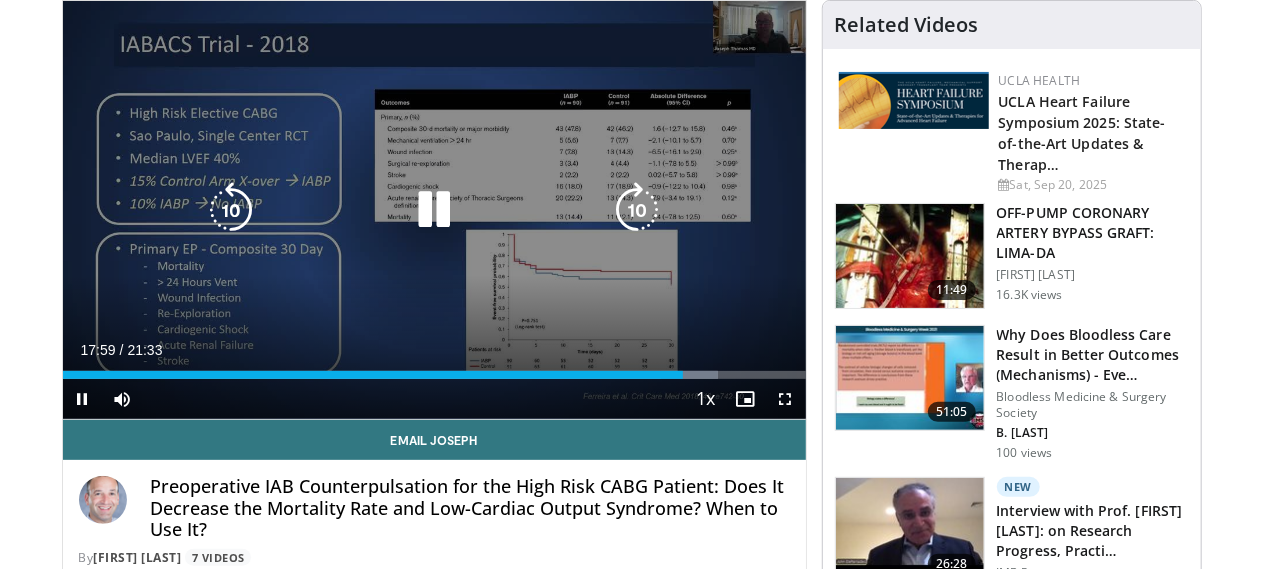 click at bounding box center [434, 210] 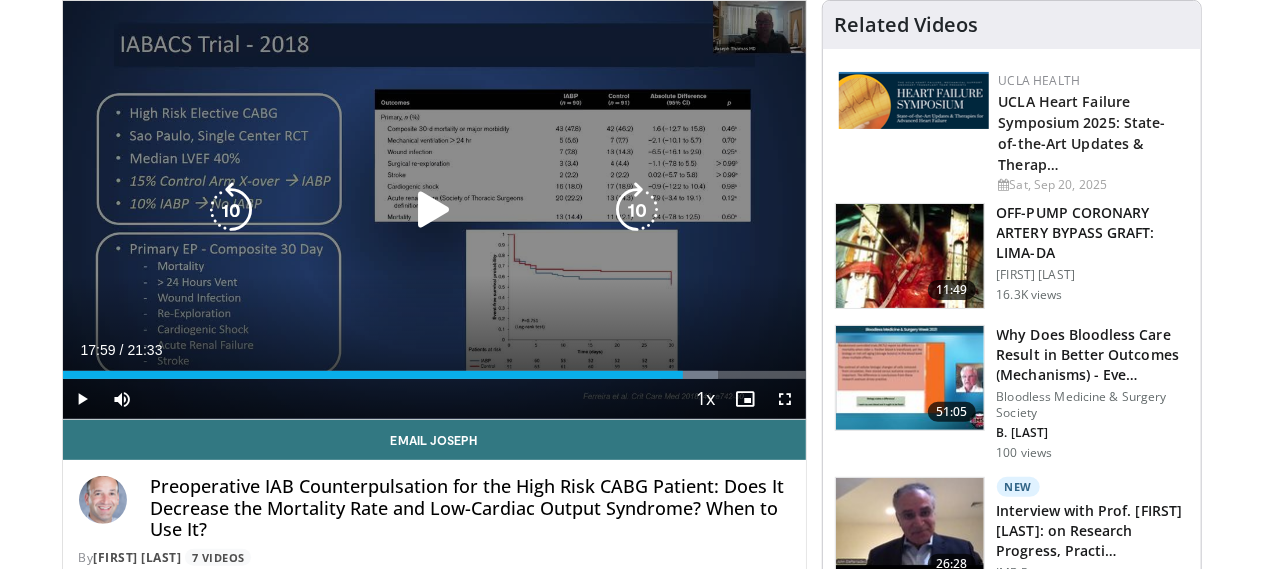 click at bounding box center (434, 210) 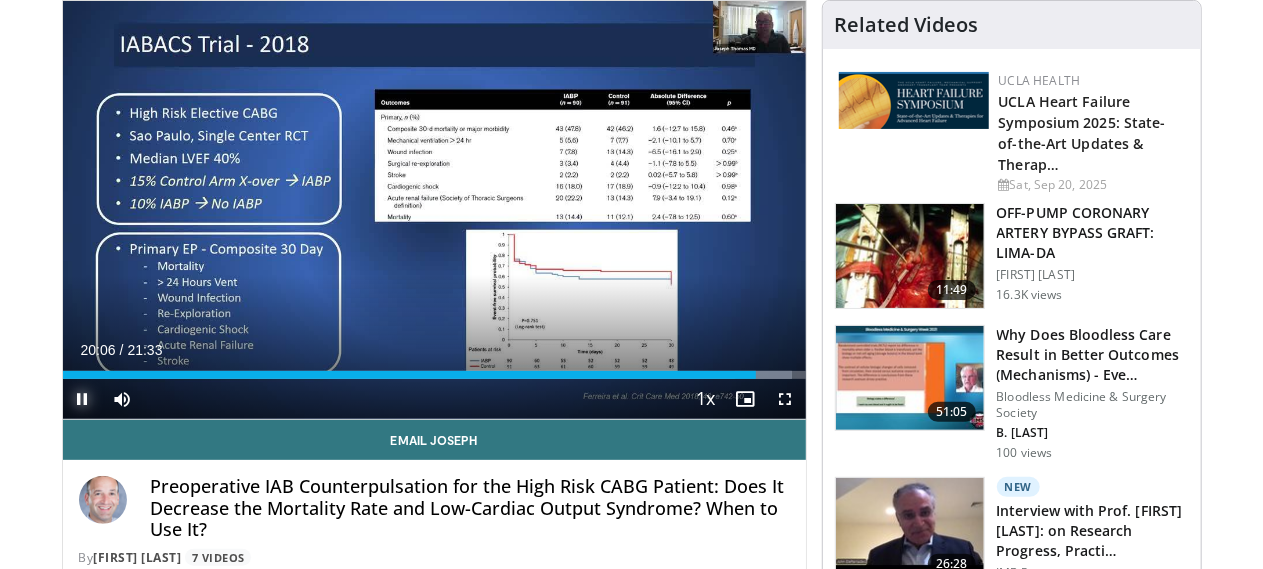 click at bounding box center [83, 399] 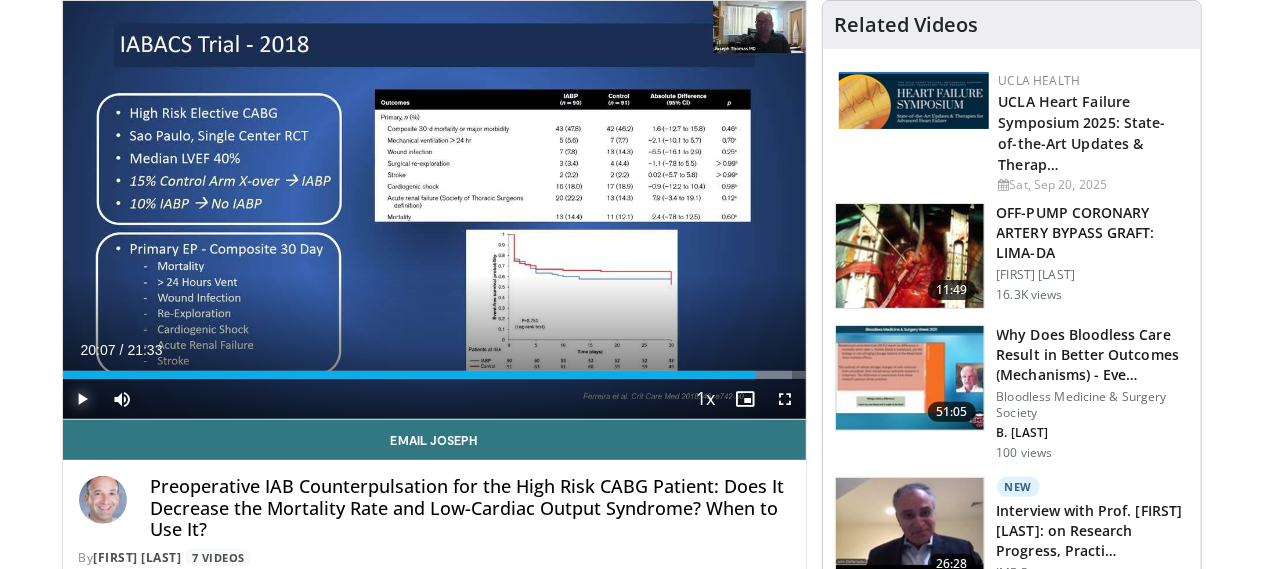 click at bounding box center [83, 399] 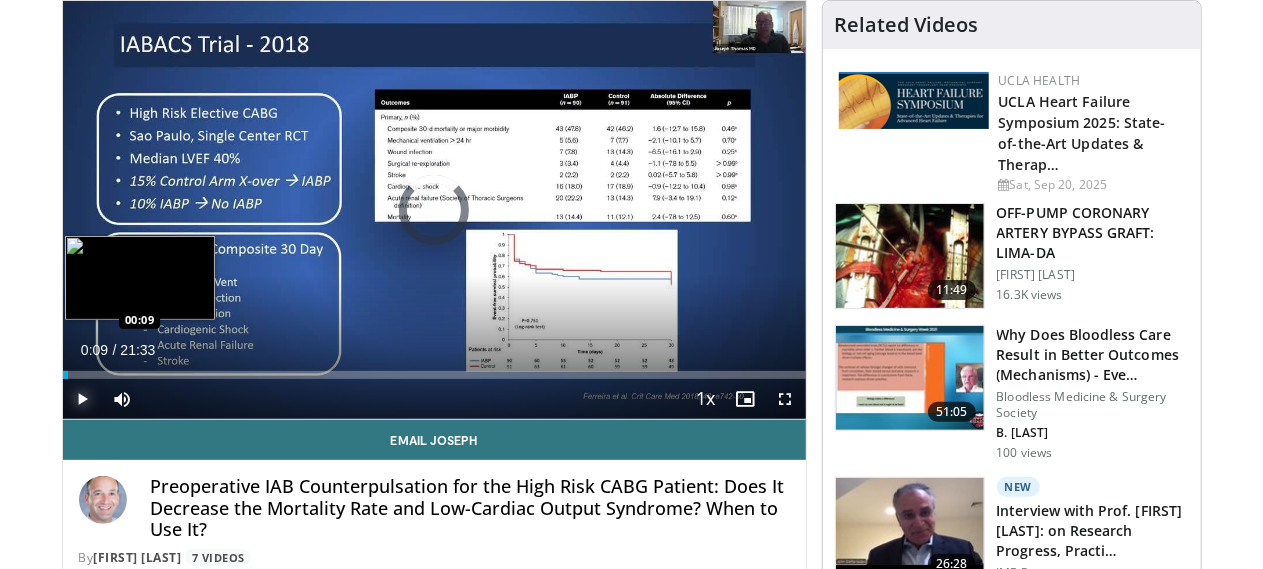 click on "00:09" at bounding box center [65, 375] 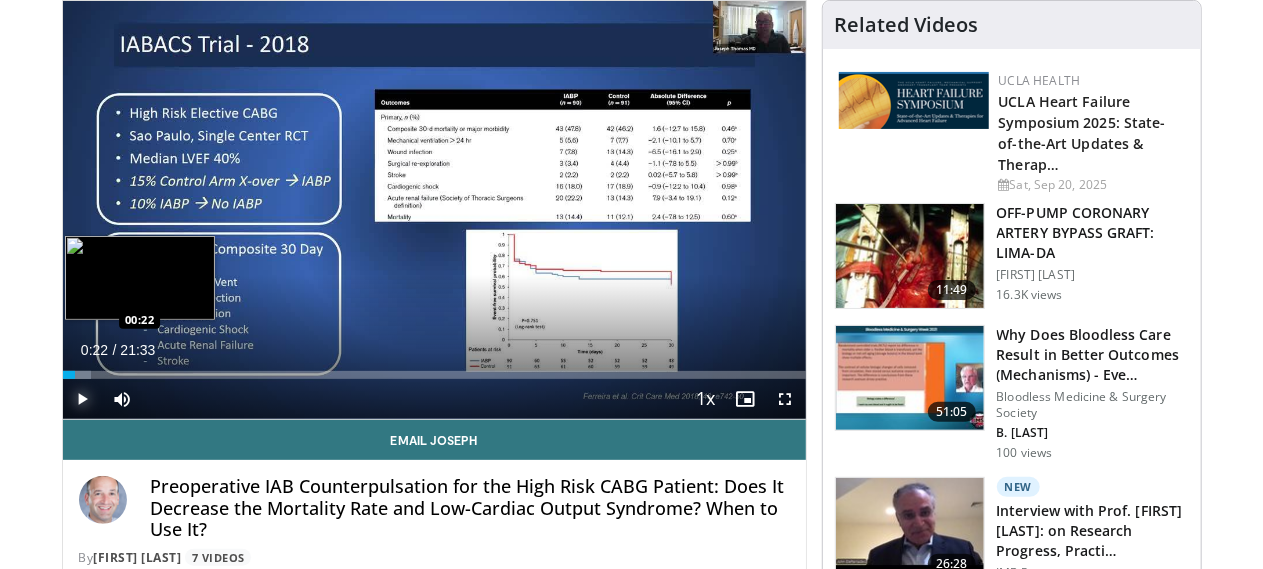 click at bounding box center (77, 375) 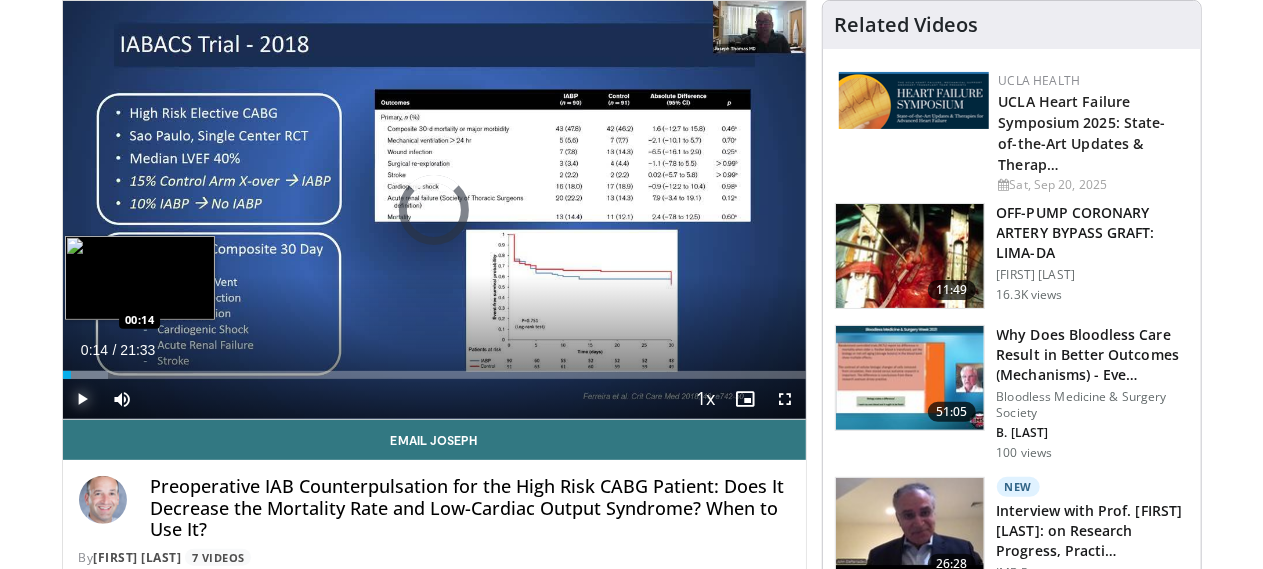 click on "Loaded :  6.13% 00:24 00:14" at bounding box center (434, 375) 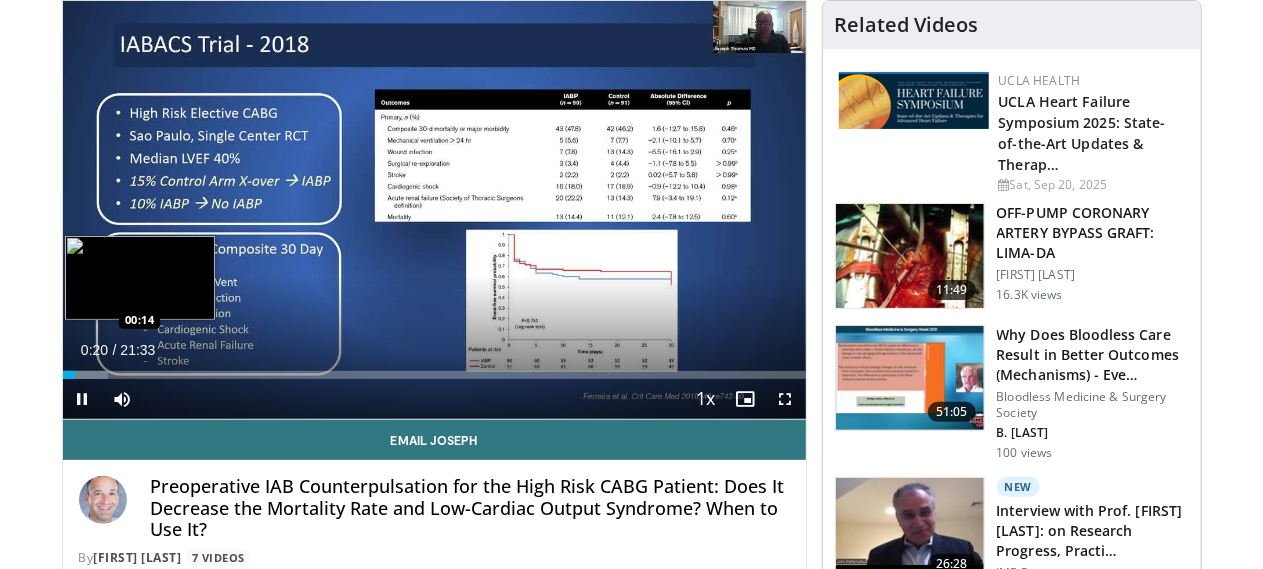 click on "**********" at bounding box center [434, 210] 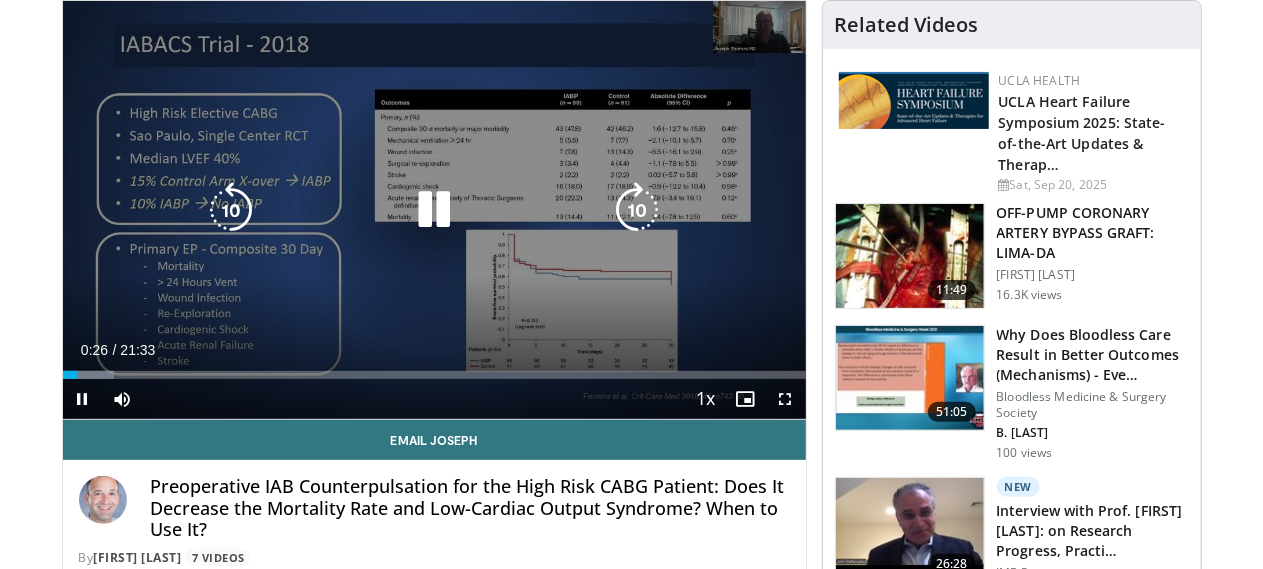click at bounding box center [434, 210] 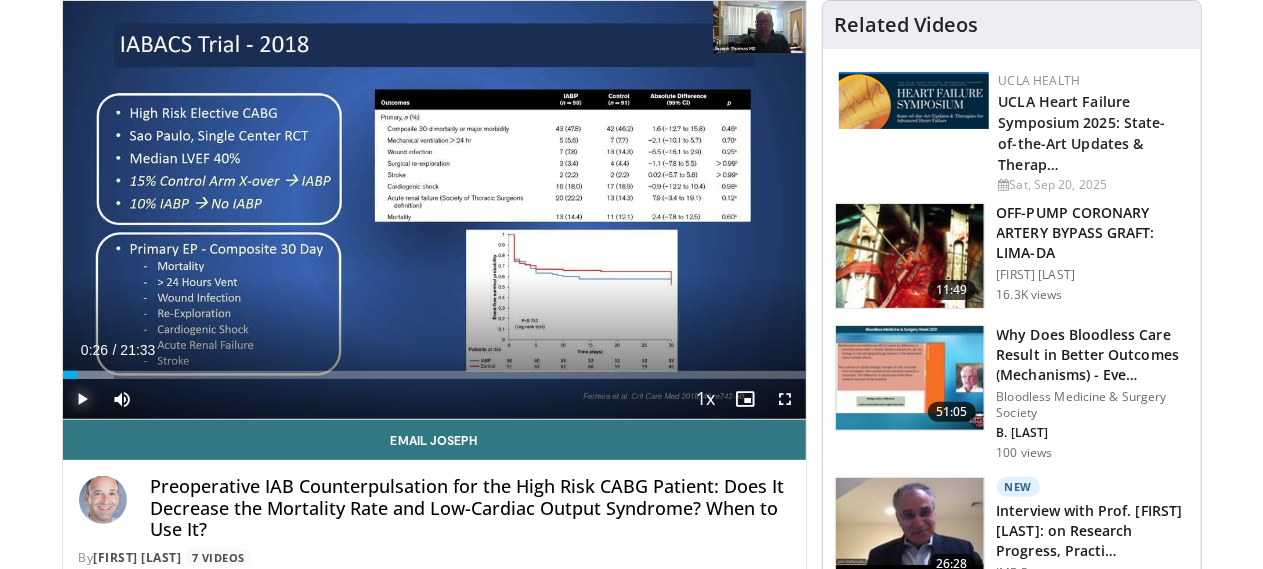click at bounding box center [83, 399] 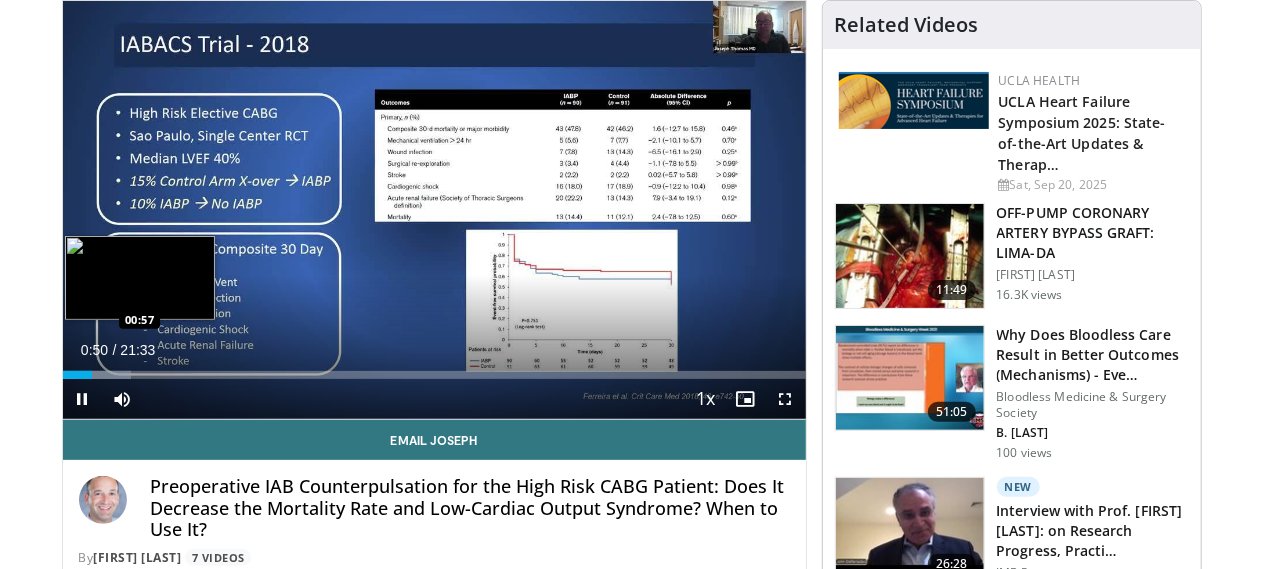 click on "**********" at bounding box center [434, 210] 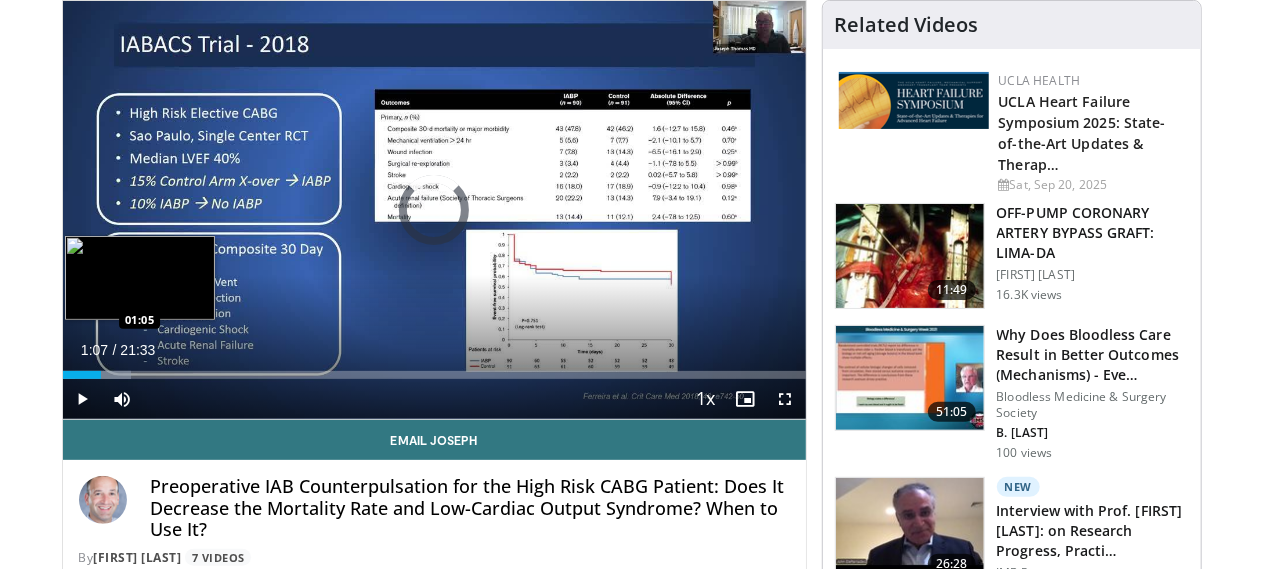 click at bounding box center [103, 375] 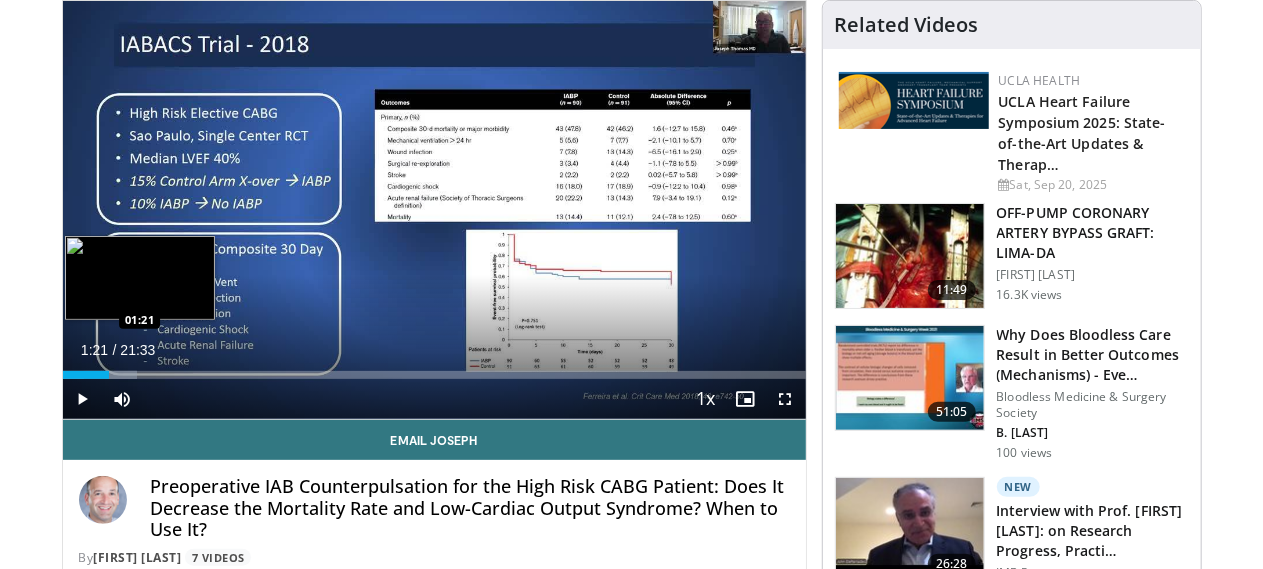 click on "Loaded :  9.97% 01:21 01:21" at bounding box center (434, 375) 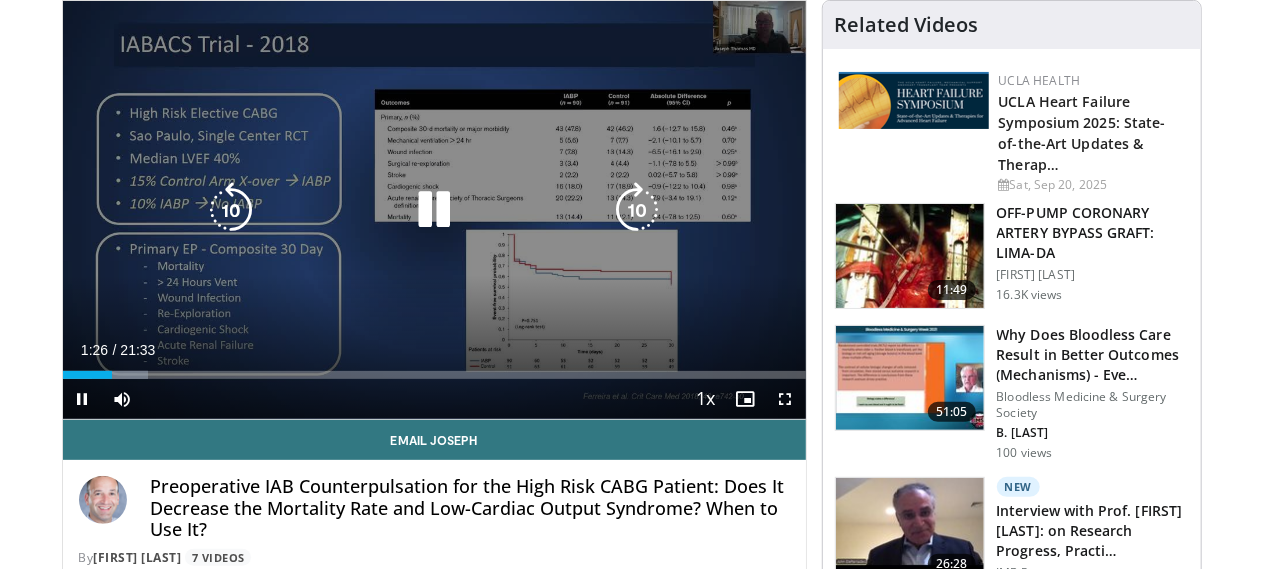 click at bounding box center [434, 210] 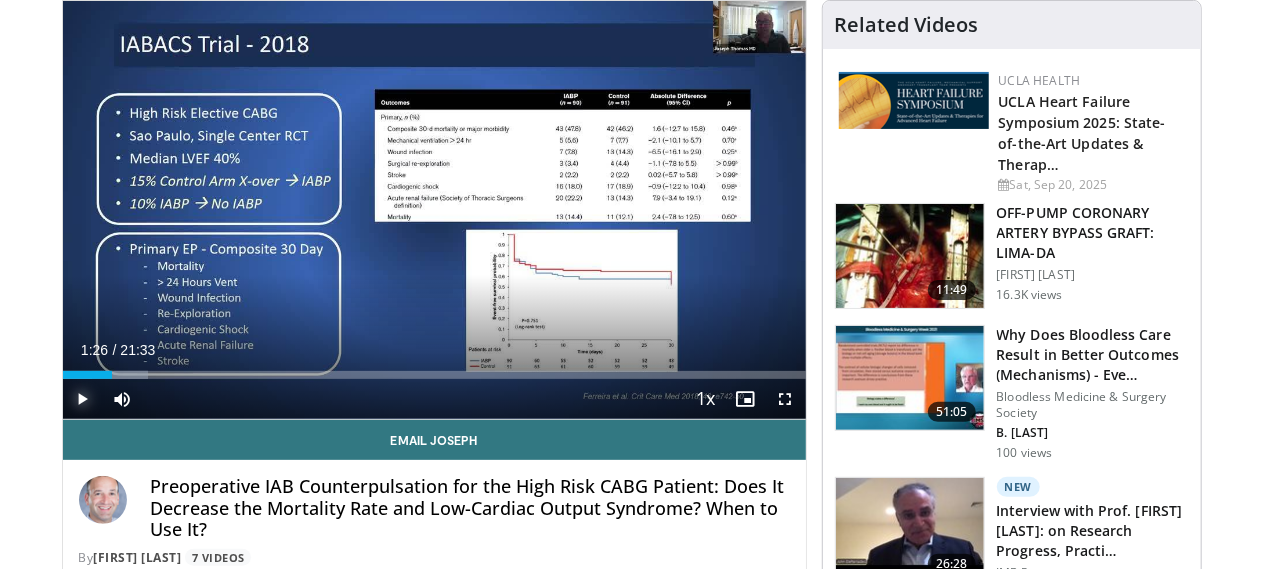 click at bounding box center (83, 399) 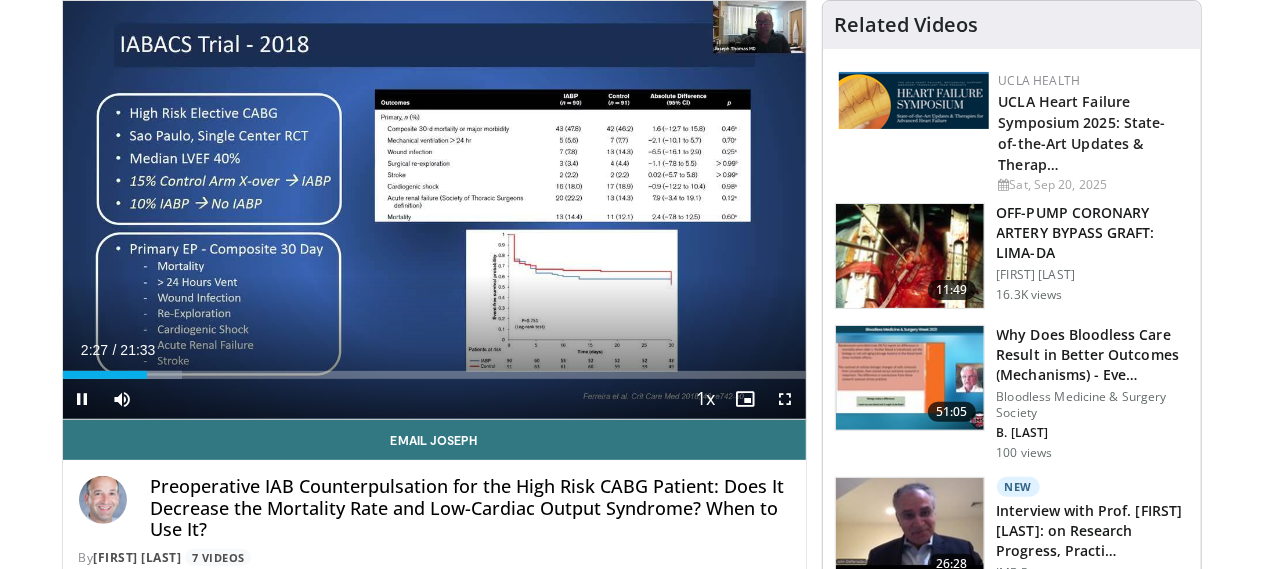 click on "10 seconds
Tap to unmute" at bounding box center (434, 210) 